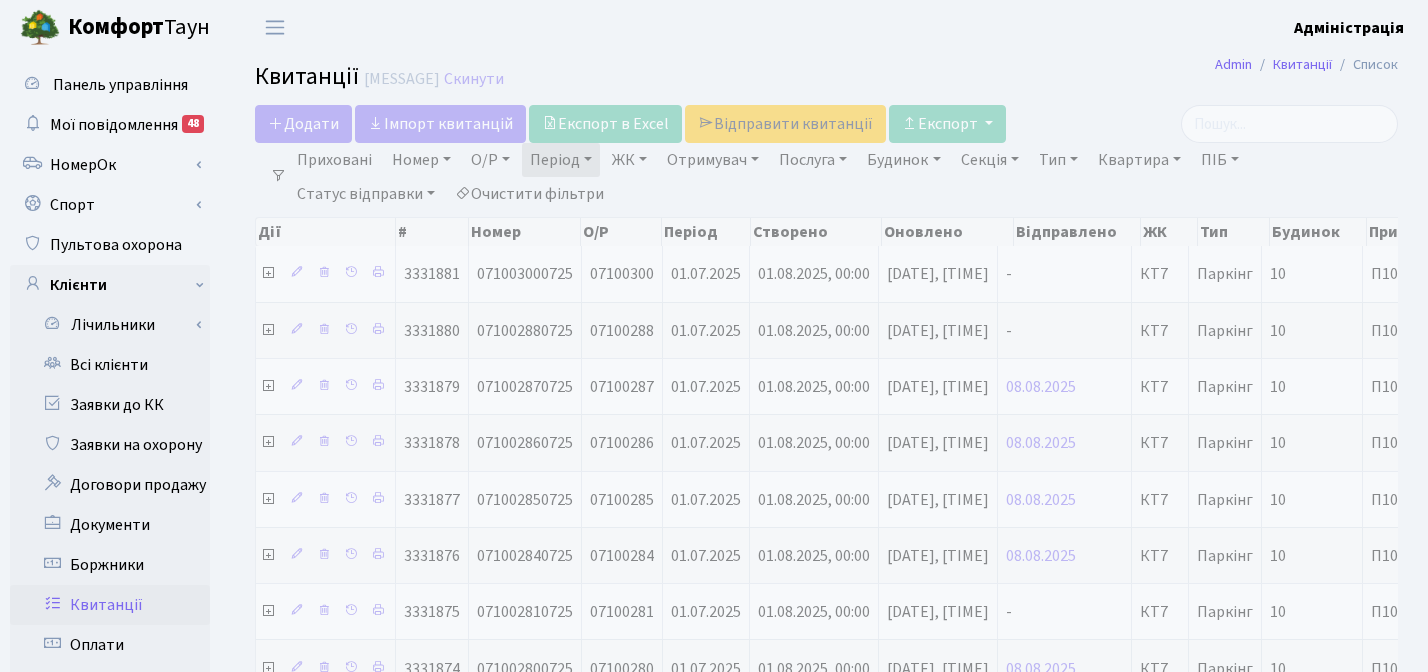 select on "25" 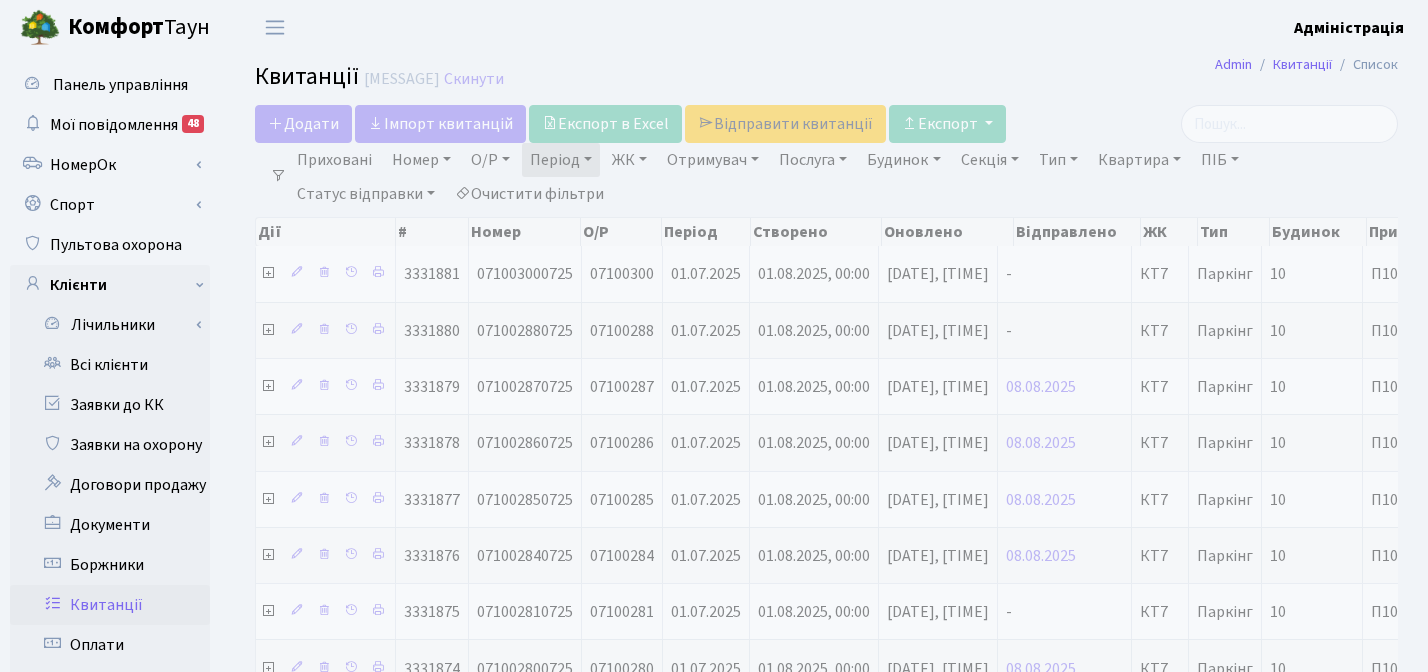 click on "Очистити фільтри" at bounding box center (529, 194) 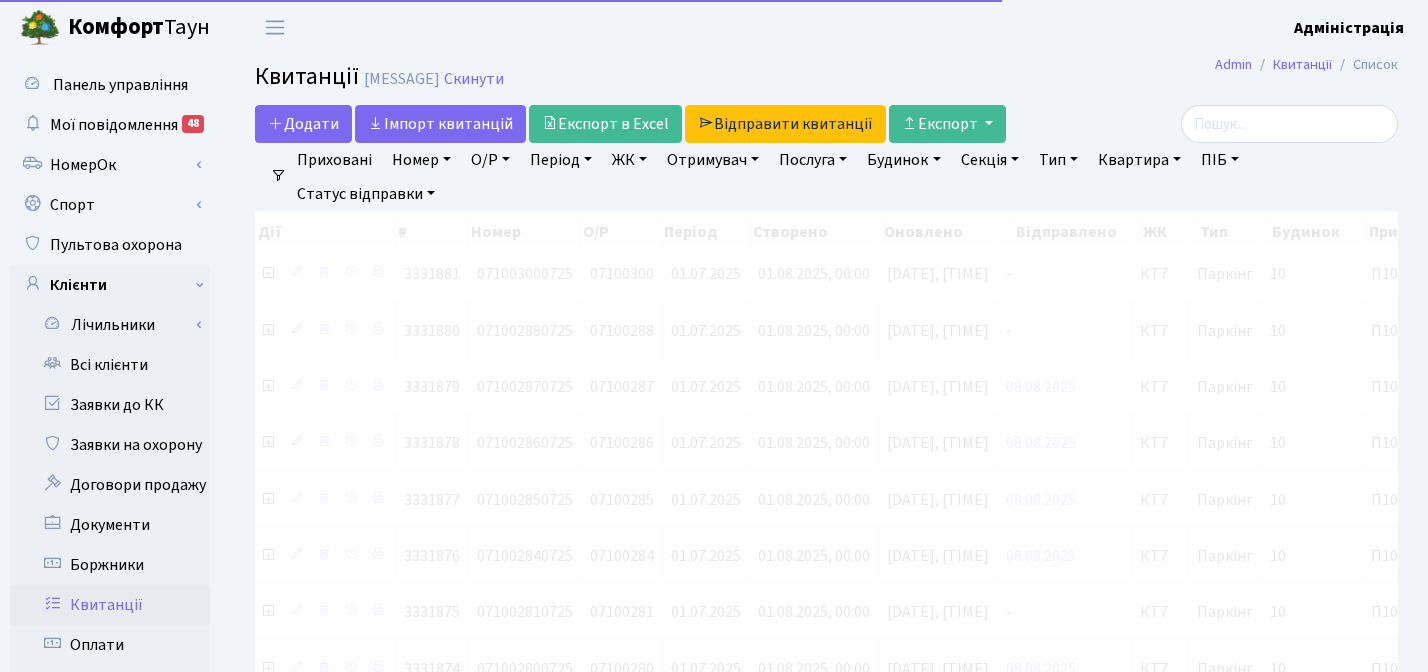 click on "ЖК" at bounding box center (629, 160) 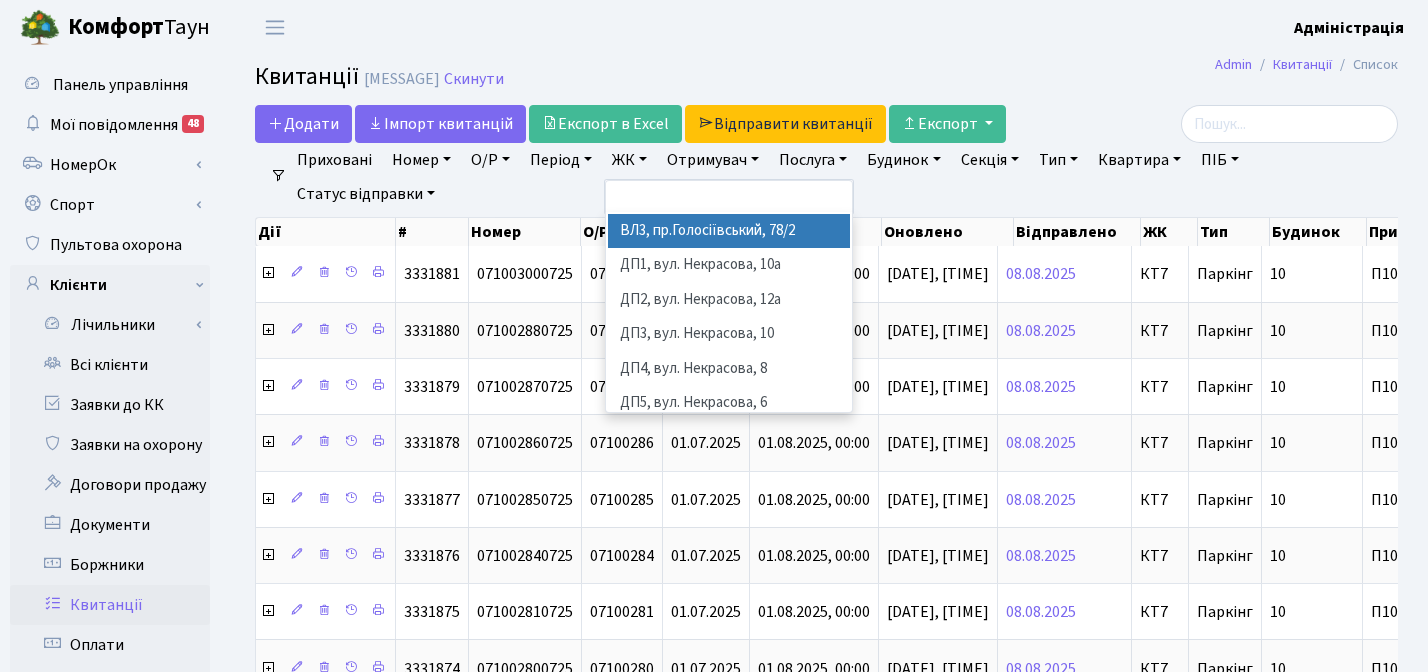 scroll, scrollTop: 589, scrollLeft: 0, axis: vertical 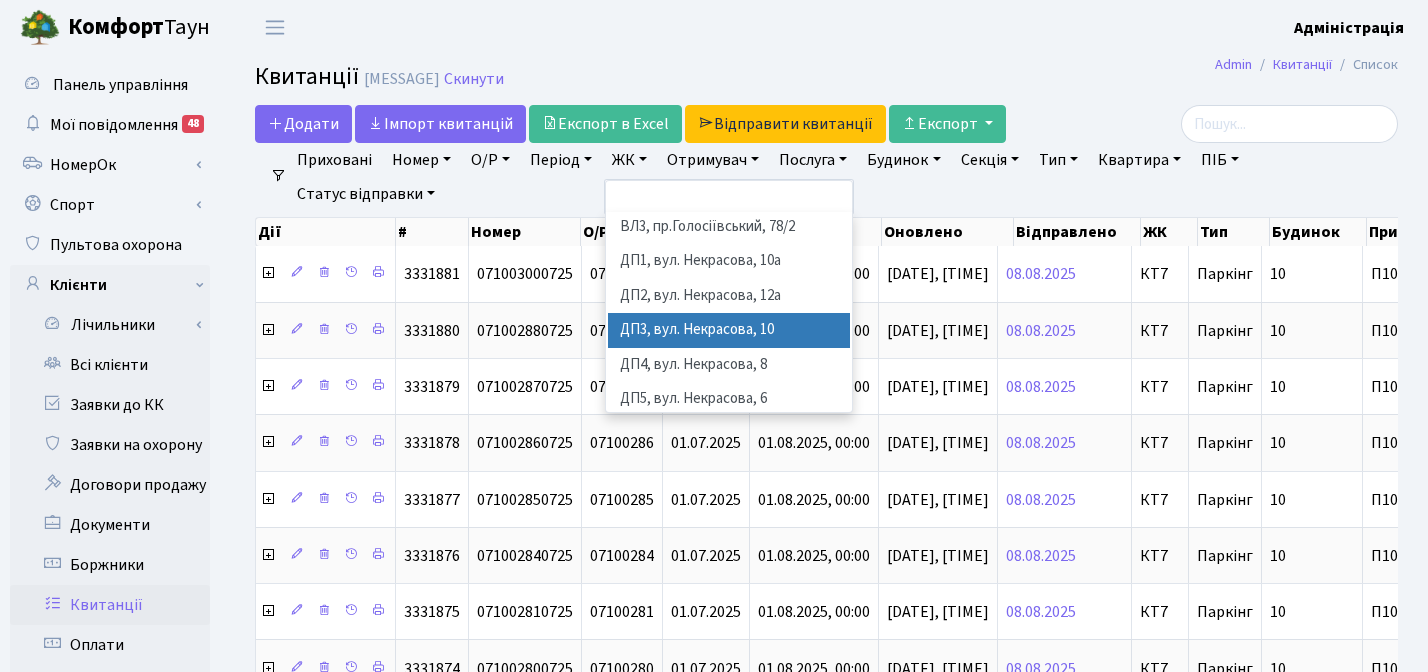 click on "ДП3, вул. Некрасова, 10" at bounding box center (729, 330) 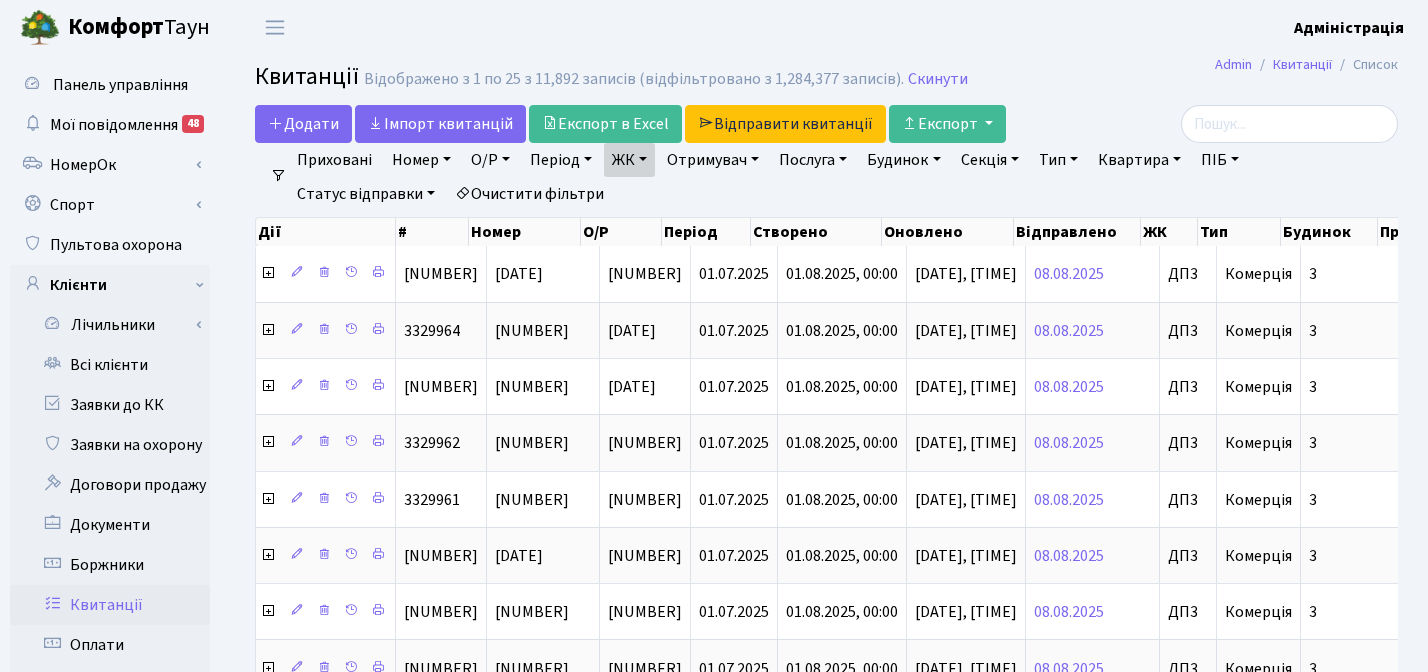 click on "Квартира" at bounding box center [1139, 160] 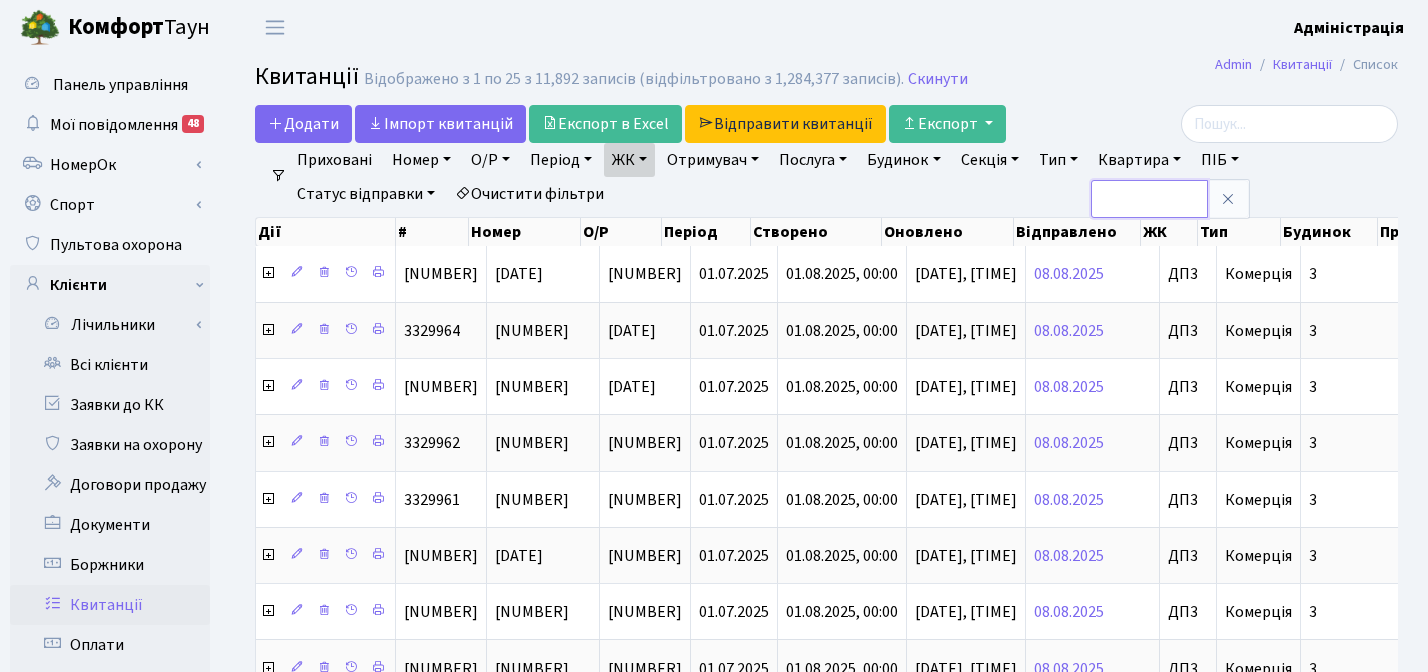 click at bounding box center (1149, 199) 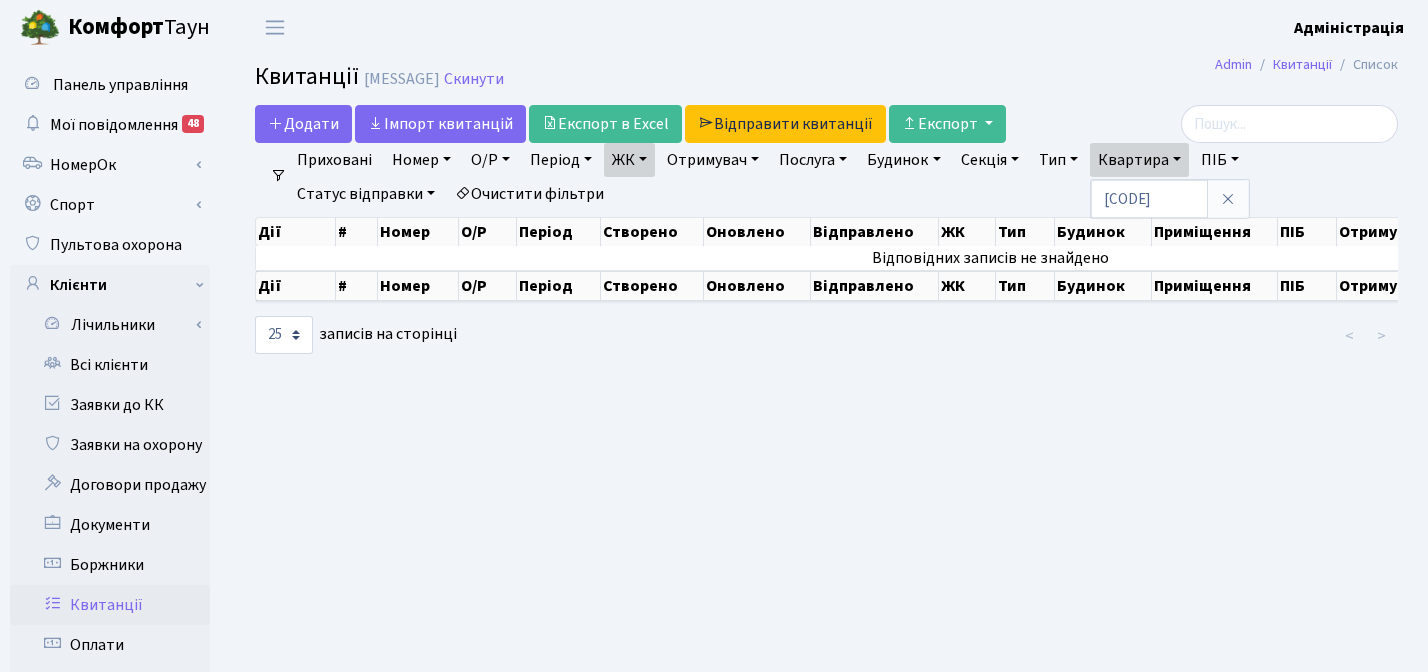 click on "[MESSAGE]
[HEADER]
[HEADER]
[HEADER]
[DATE] - [DATE]
[HEADER]
[HEADER], [STREET_NAME], [NUMBER]
[HEADER], [STREET_NAME], [NUMBER]
[HEADER], [STREET_NAME], [NUMBER]
[HEADER], [STREET_NAME], [NUMBER]
[HEADER], [STREET_NAME], [NUMBER]
[HEADER], [STREET_NAME], [NUMBER]
[HEADER], [STREET_NAME], [NUMBER]
[HEADER], [STREET_NAME], [NUMBER]
× × ×" at bounding box center [834, 177] 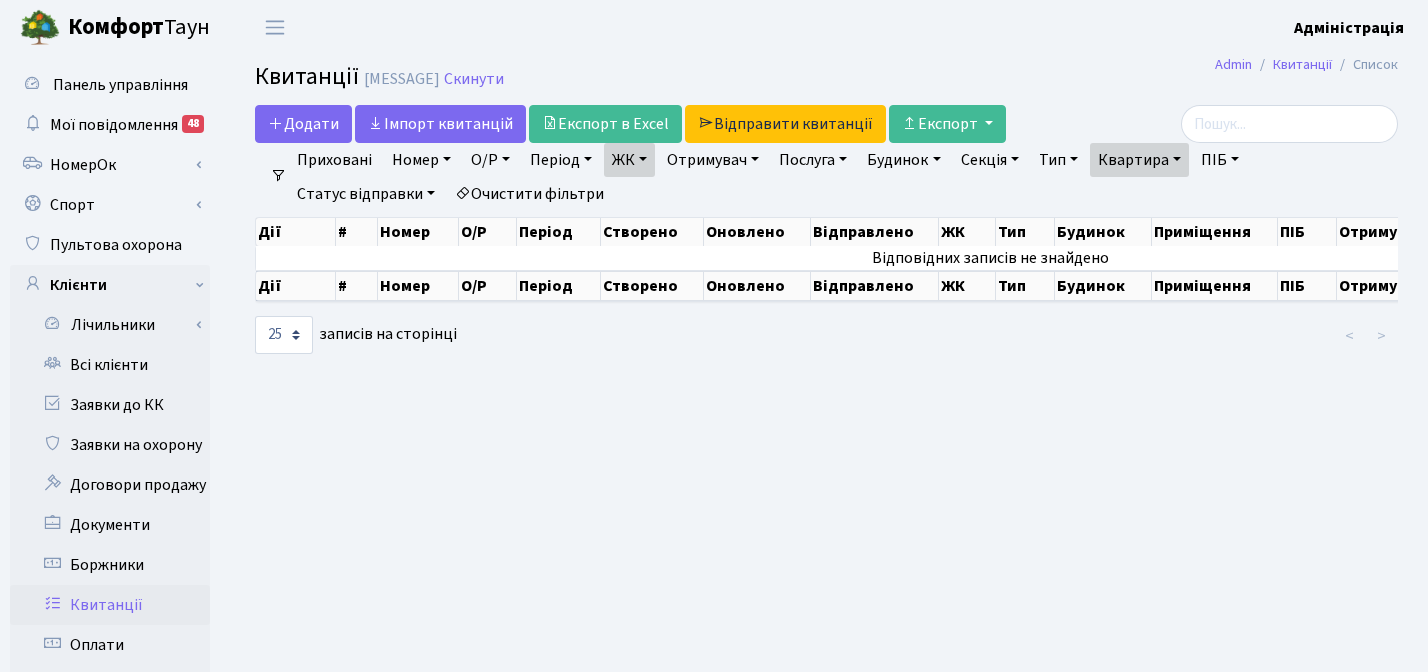 click on "Квартира" at bounding box center (1139, 160) 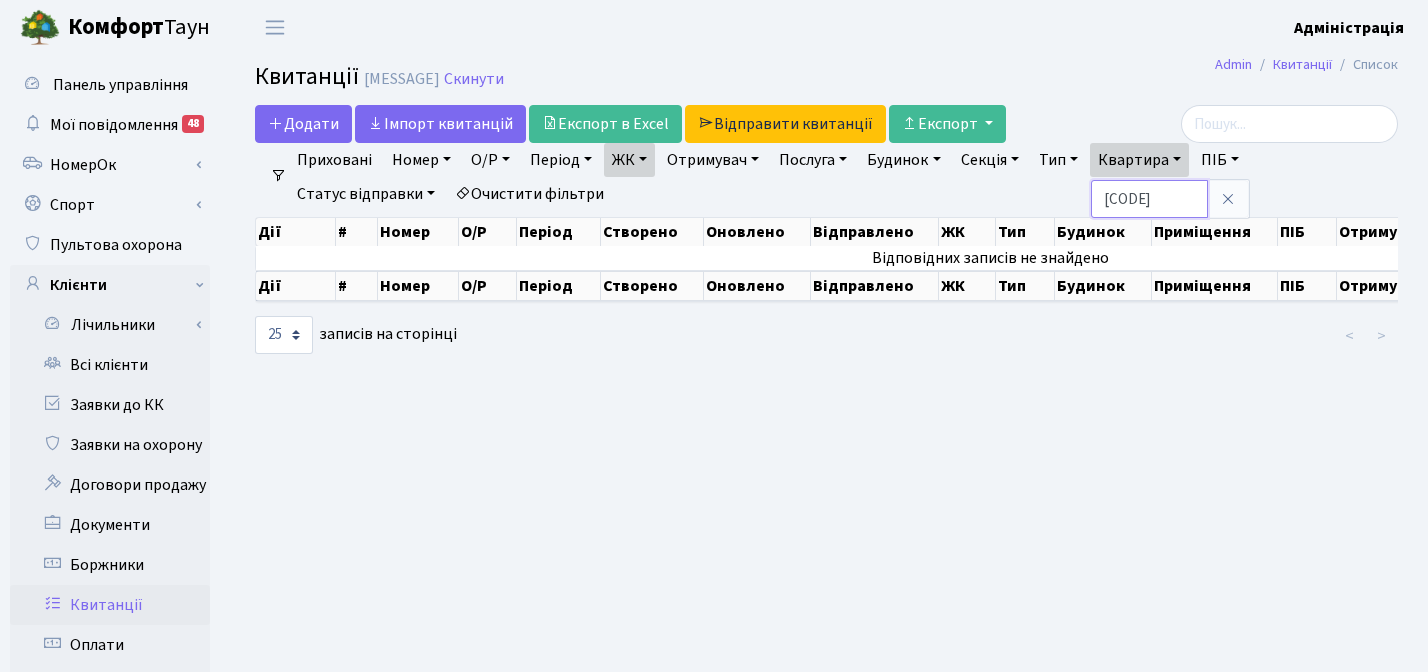click on "[CODE]" at bounding box center (1149, 199) 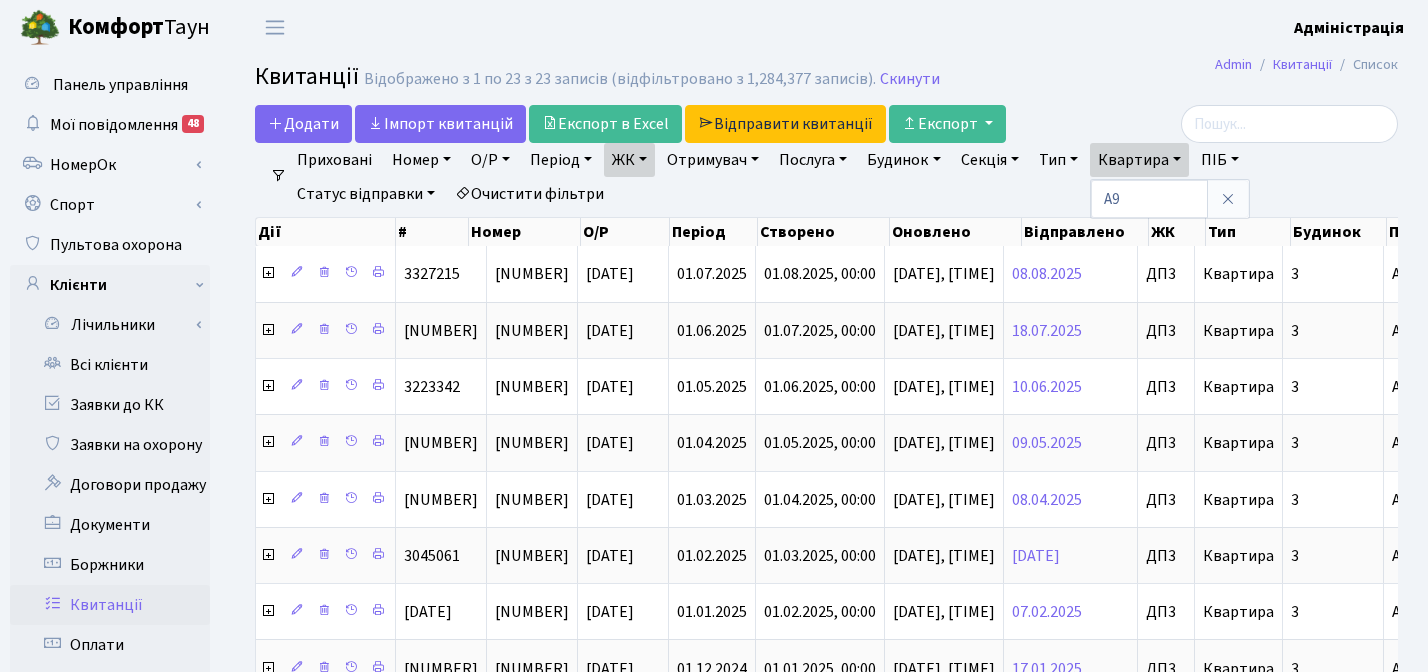 click on "Квитанції
Відображено з 1 по 23 з 23 записів (відфільтровано з 1,284,377 записів). Скинути" at bounding box center (826, 80) 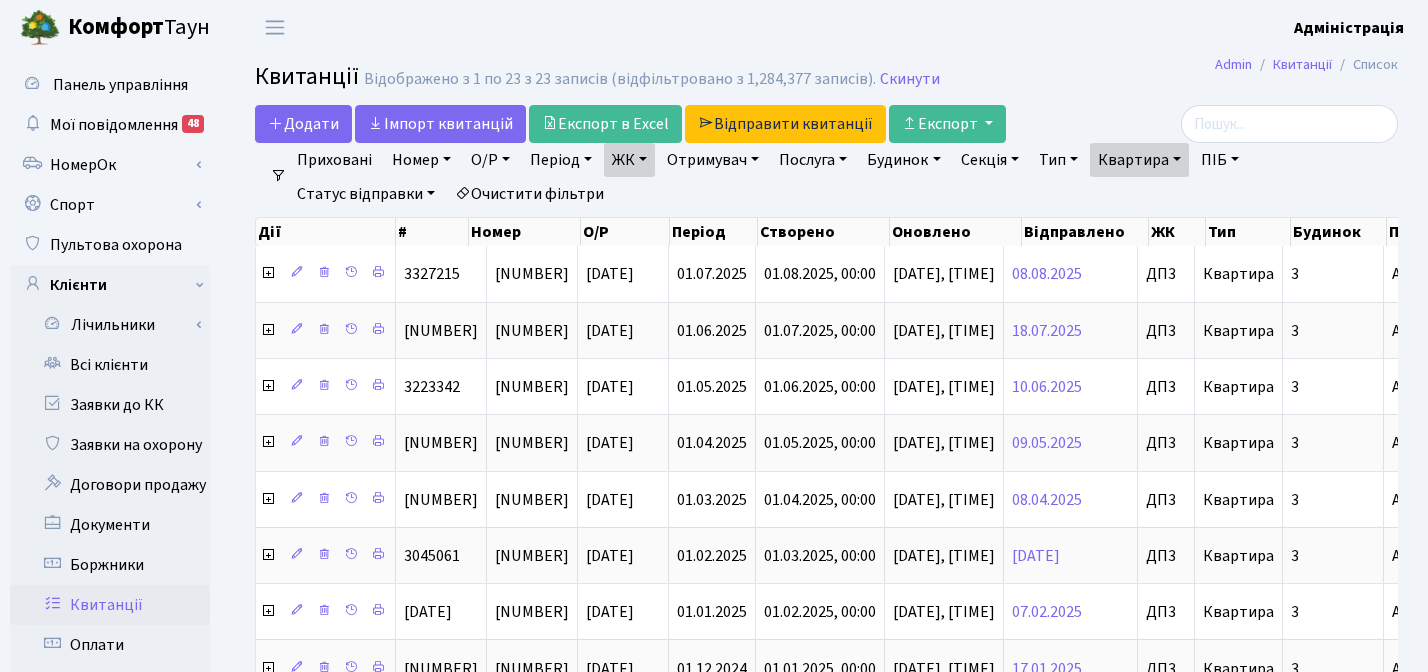 click on "[MESSAGE]
[HEADER]
[HEADER]
[HEADER]
[DATE] - [DATE]
[HEADER]
[HEADER], [STREET_NAME], [NUMBER]
[HEADER], [STREET_NAME], [NUMBER]
[HEADER], [STREET_NAME], [NUMBER]
[HEADER], [STREET_NAME], [NUMBER]
[HEADER], [STREET_NAME], [NUMBER]
[HEADER], [STREET_NAME], [NUMBER]
[HEADER], [STREET_NAME], [NUMBER]
[HEADER], [STREET_NAME], [NUMBER]
× × ×" at bounding box center (834, 177) 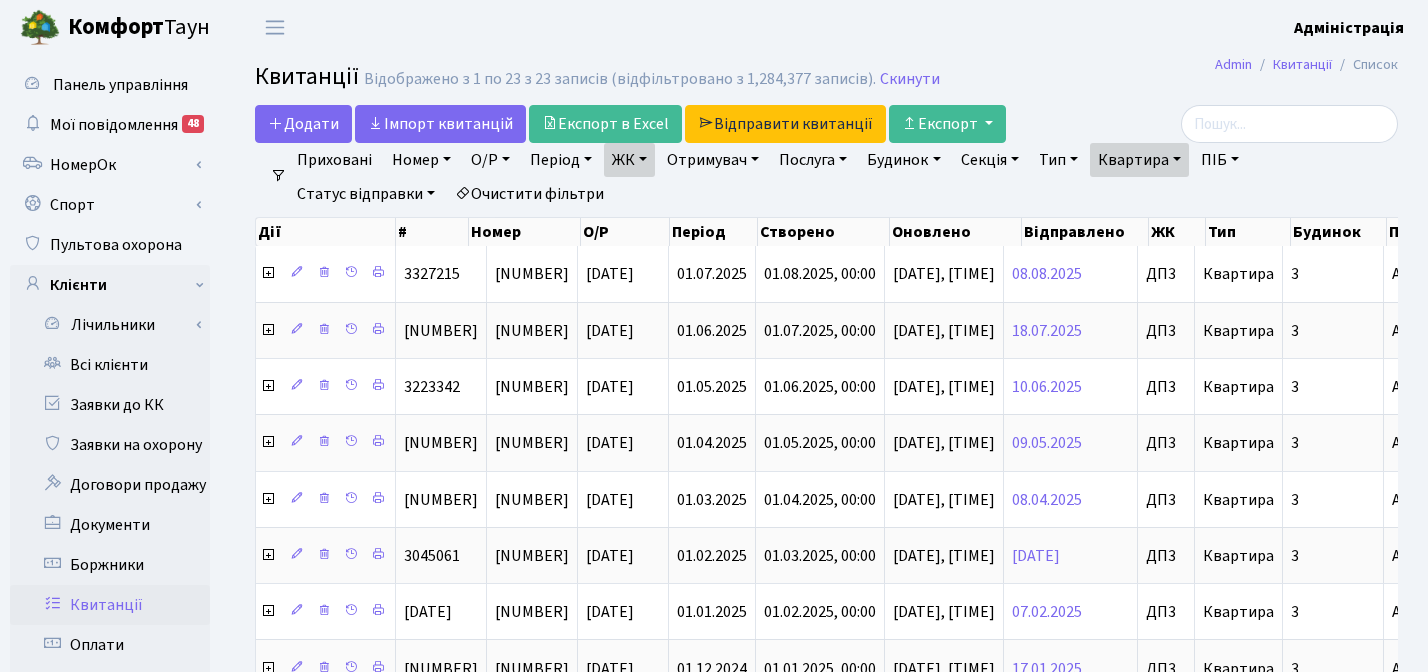 click on "[MESSAGE]
[HEADER]
[HEADER]
[HEADER]
[DATE] - [DATE]
[HEADER]
[HEADER], [STREET_NAME], [NUMBER]
[HEADER], [STREET_NAME], [NUMBER]
[HEADER], [STREET_NAME], [NUMBER]
[HEADER], [STREET_NAME], [NUMBER]
[HEADER], [STREET_NAME], [NUMBER]
[HEADER], [STREET_NAME], [NUMBER]
[HEADER], [STREET_NAME], [NUMBER]
[HEADER], [STREET_NAME], [NUMBER]
× × ×" at bounding box center (834, 177) 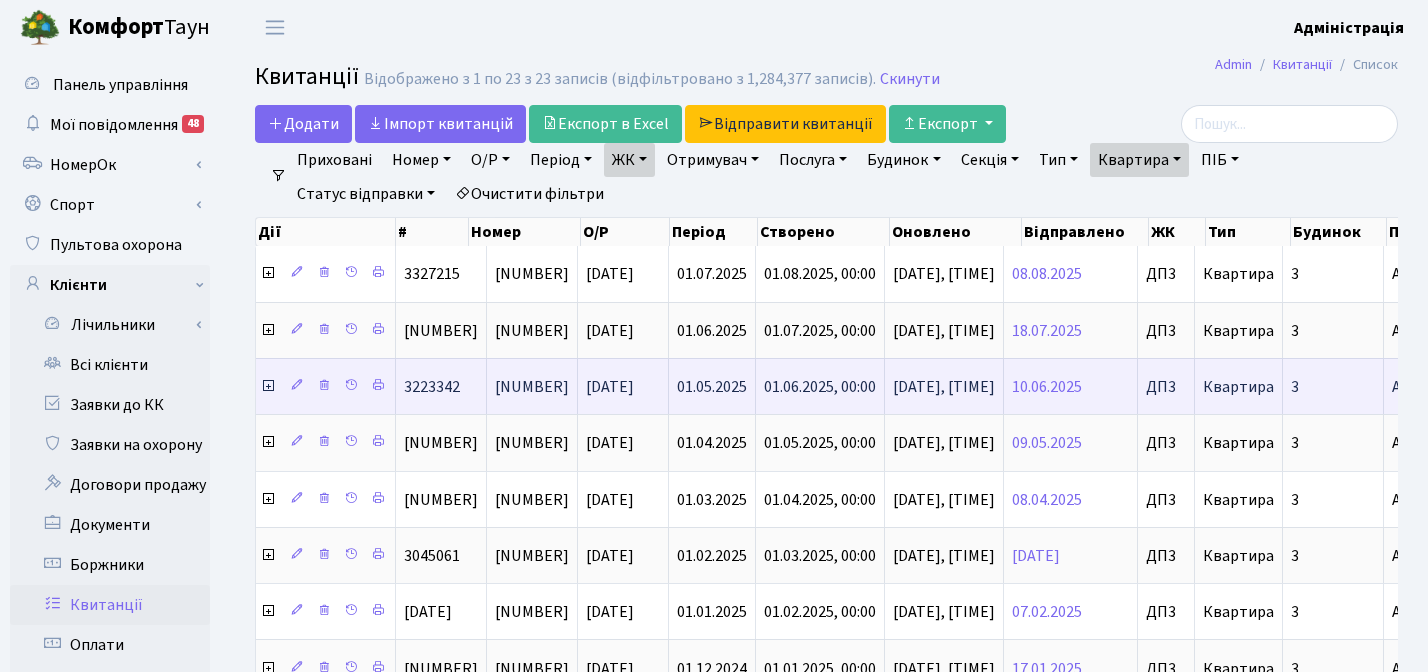 scroll, scrollTop: 0, scrollLeft: 46, axis: horizontal 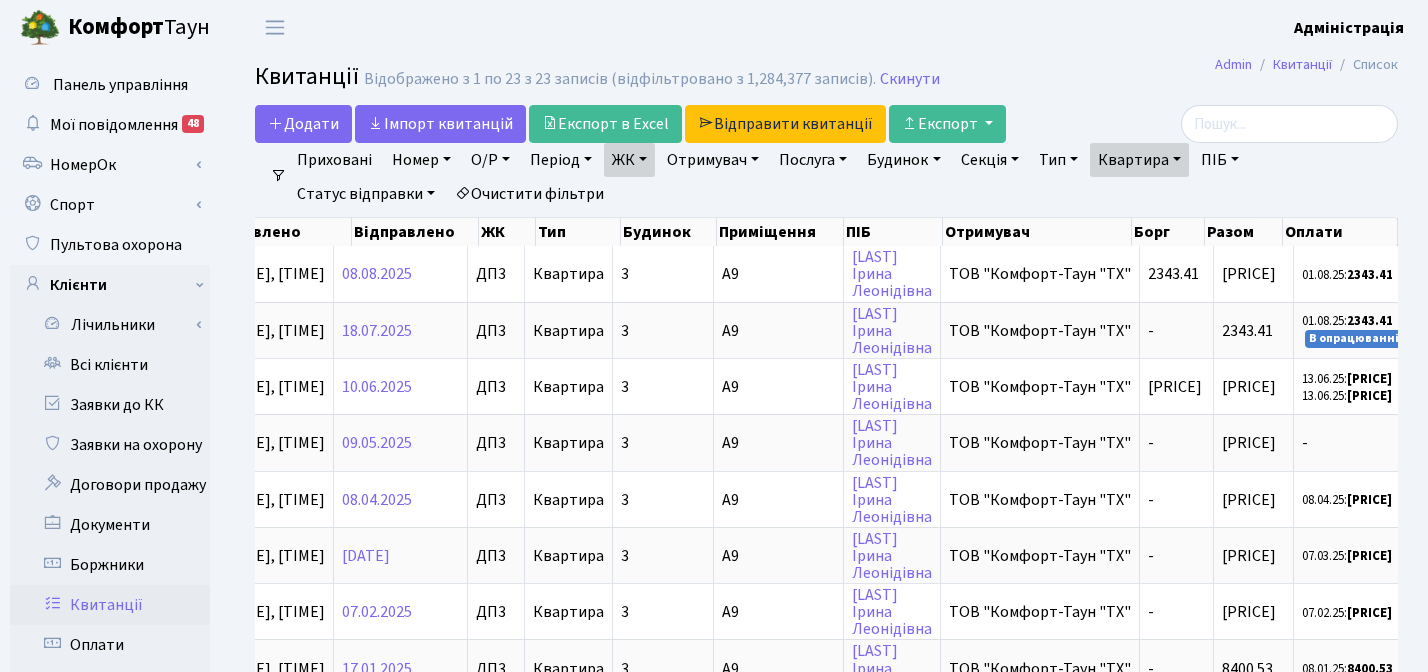 click on "Комфорт  Таун
Адміністрація
Мій обліковий запис
Вийти" at bounding box center (714, 27) 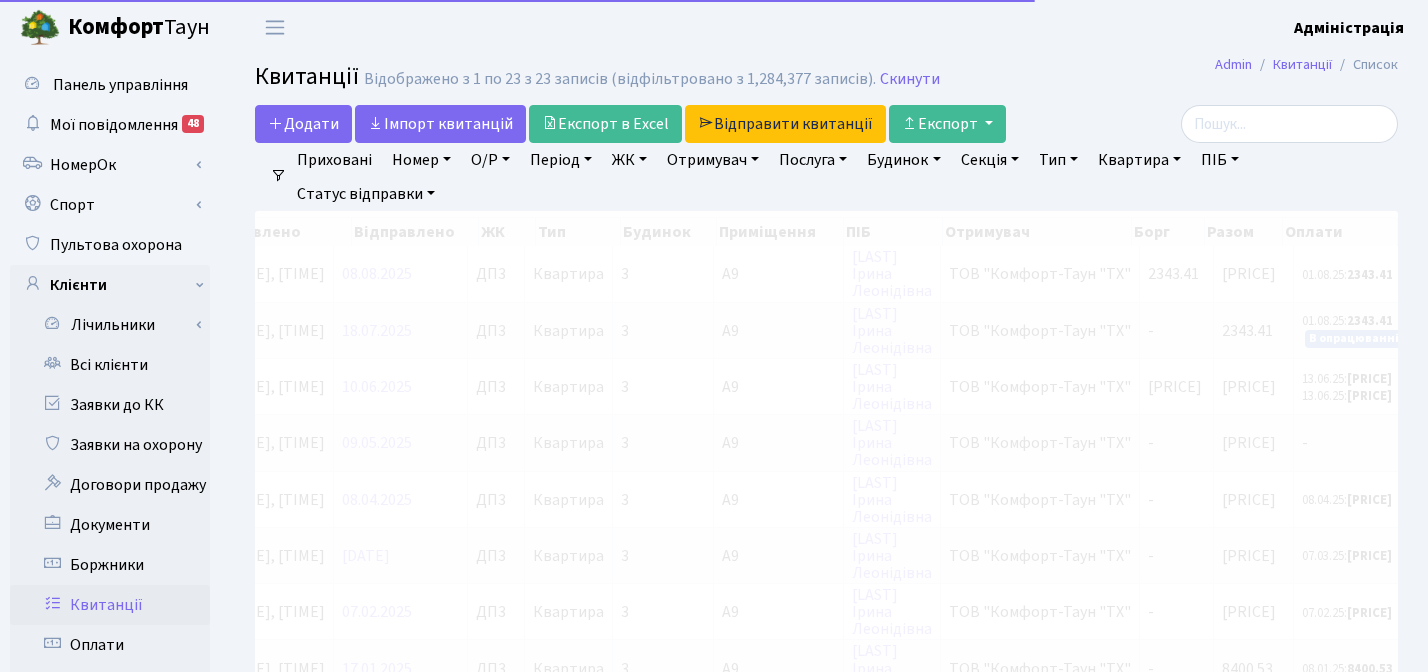 click on "Квитанції
Відображено з 1 по 23 з 23 записів (відфільтровано з 1,284,377 записів). Скинути" at bounding box center [826, 80] 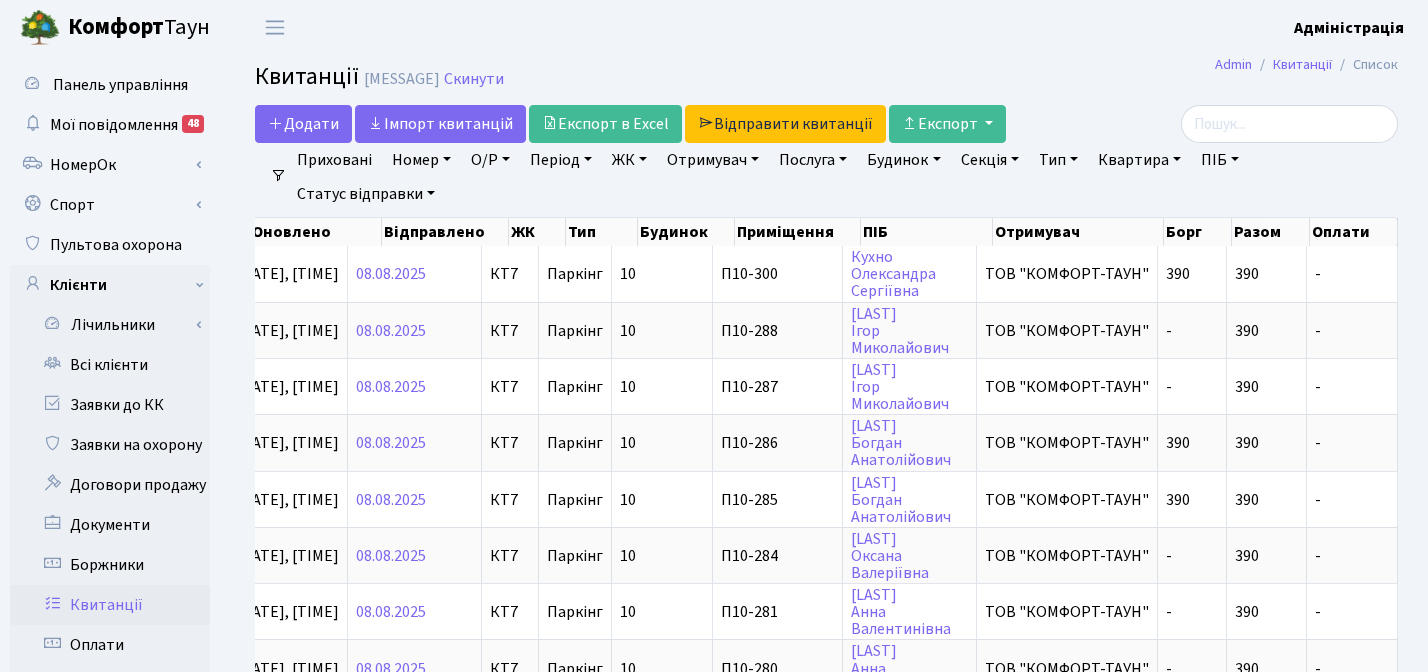 scroll, scrollTop: 0, scrollLeft: 632, axis: horizontal 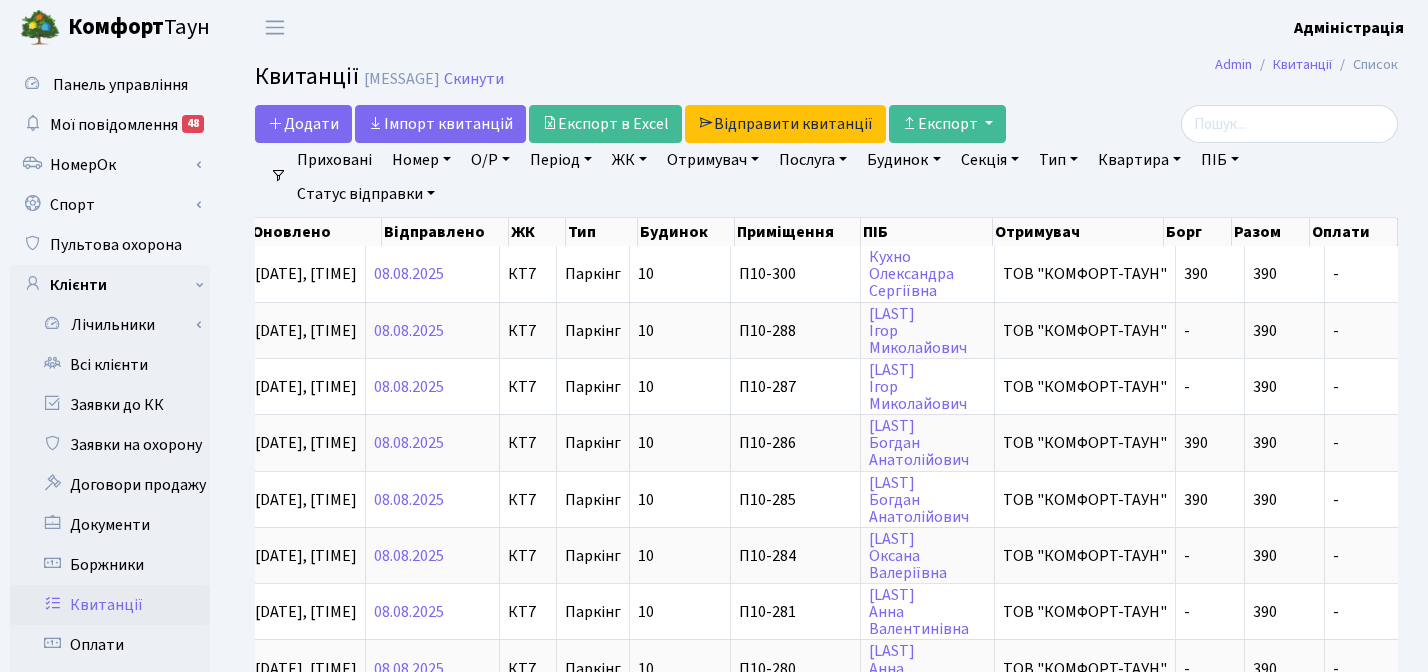 click on "Квартира" at bounding box center [1139, 160] 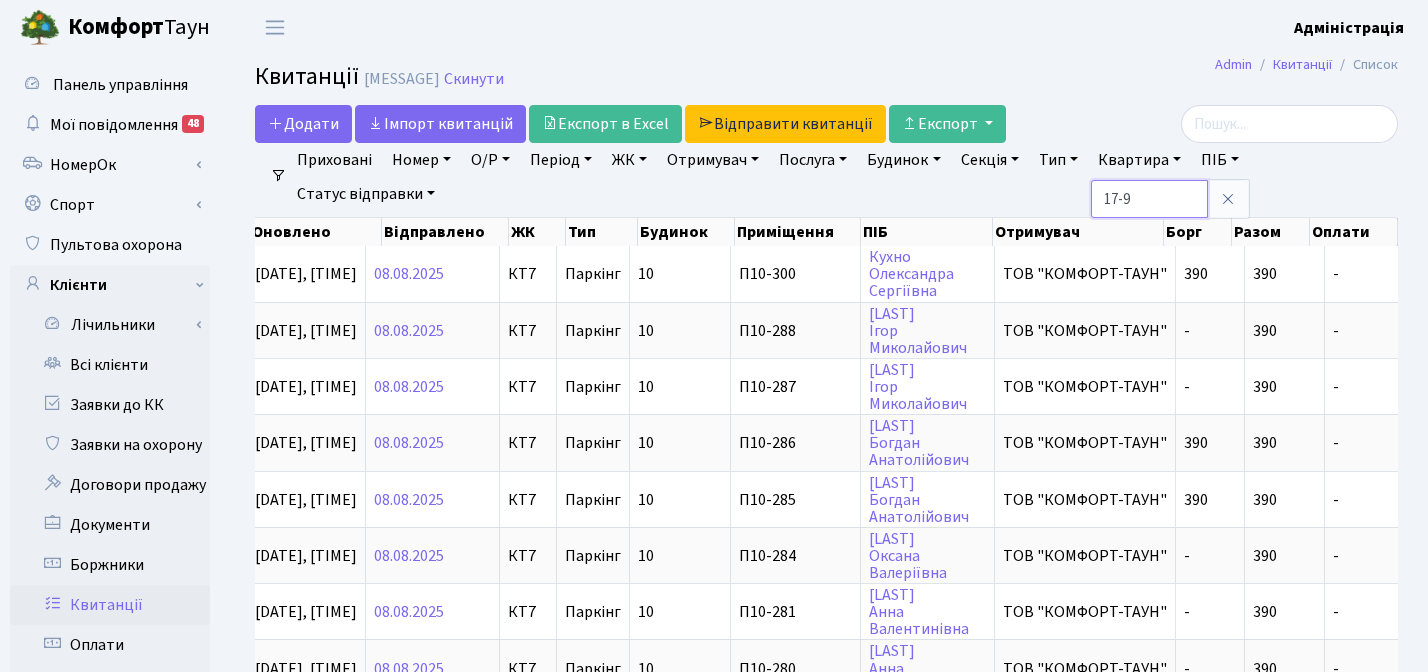 type on "17-9" 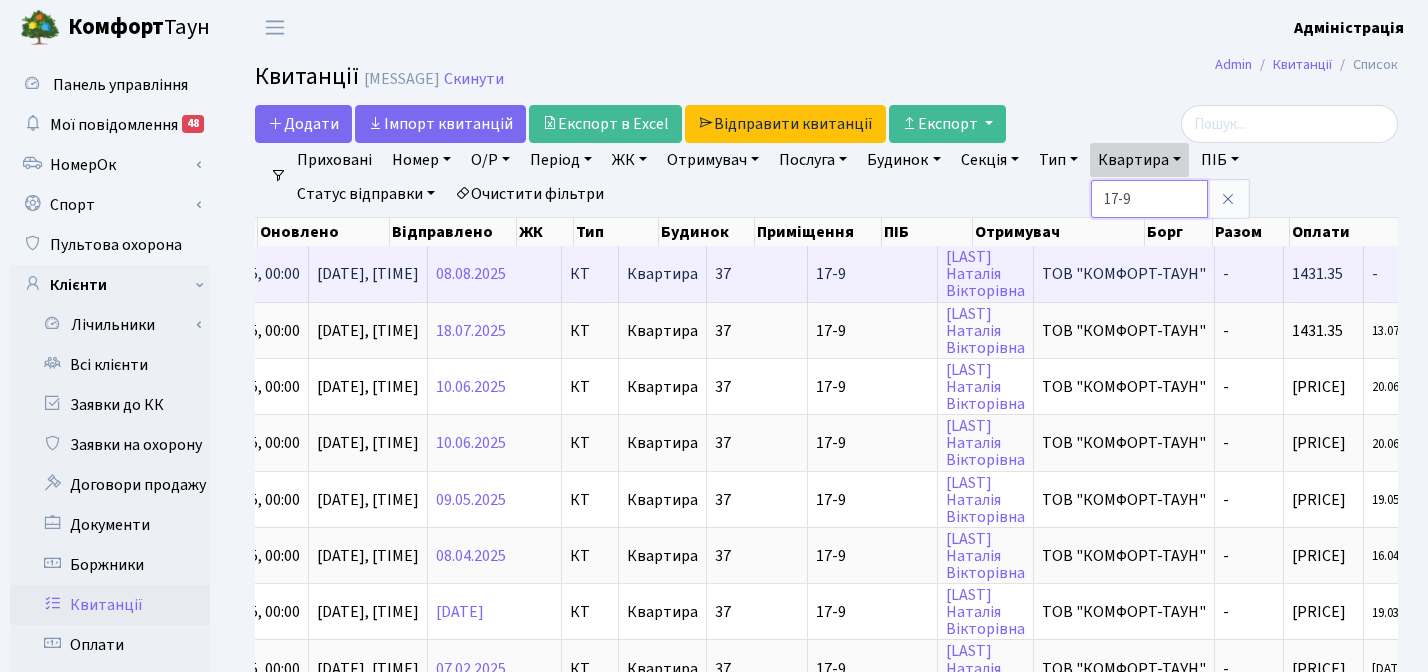 scroll, scrollTop: 0, scrollLeft: 637, axis: horizontal 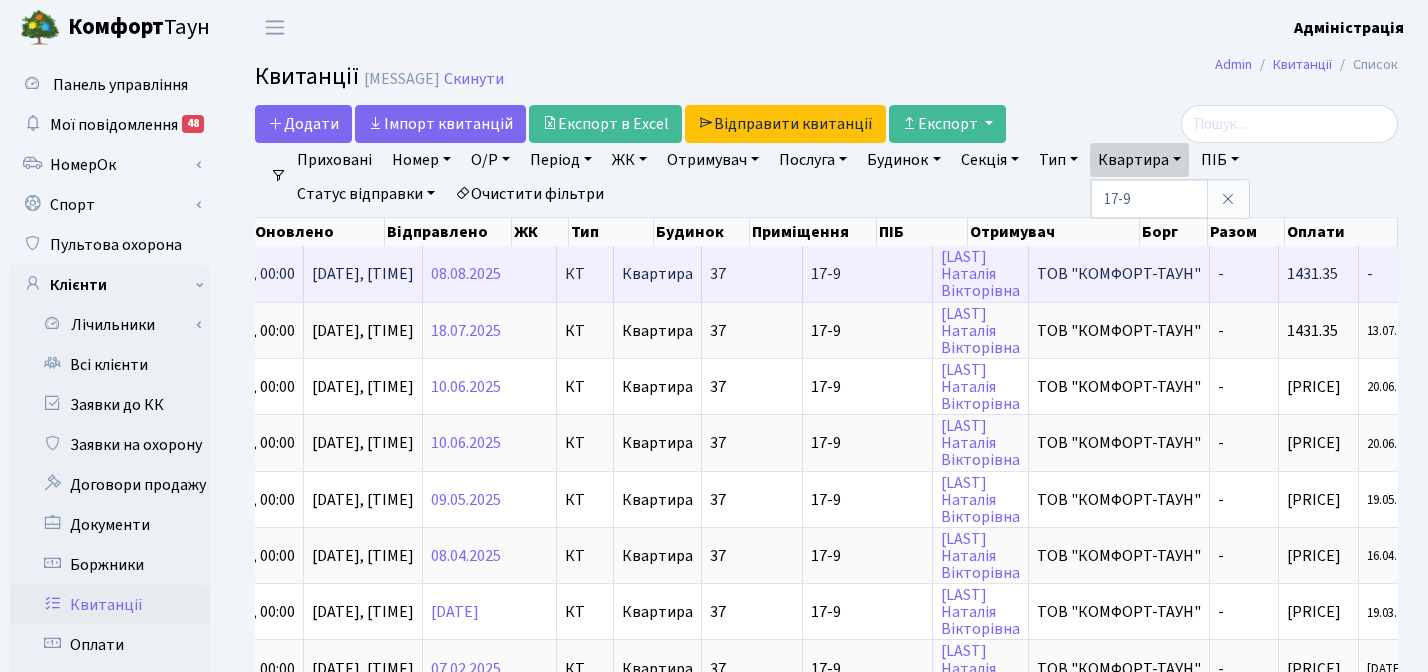 click on "ТОВ "КОМФОРТ-ТАУН"" at bounding box center [1119, 274] 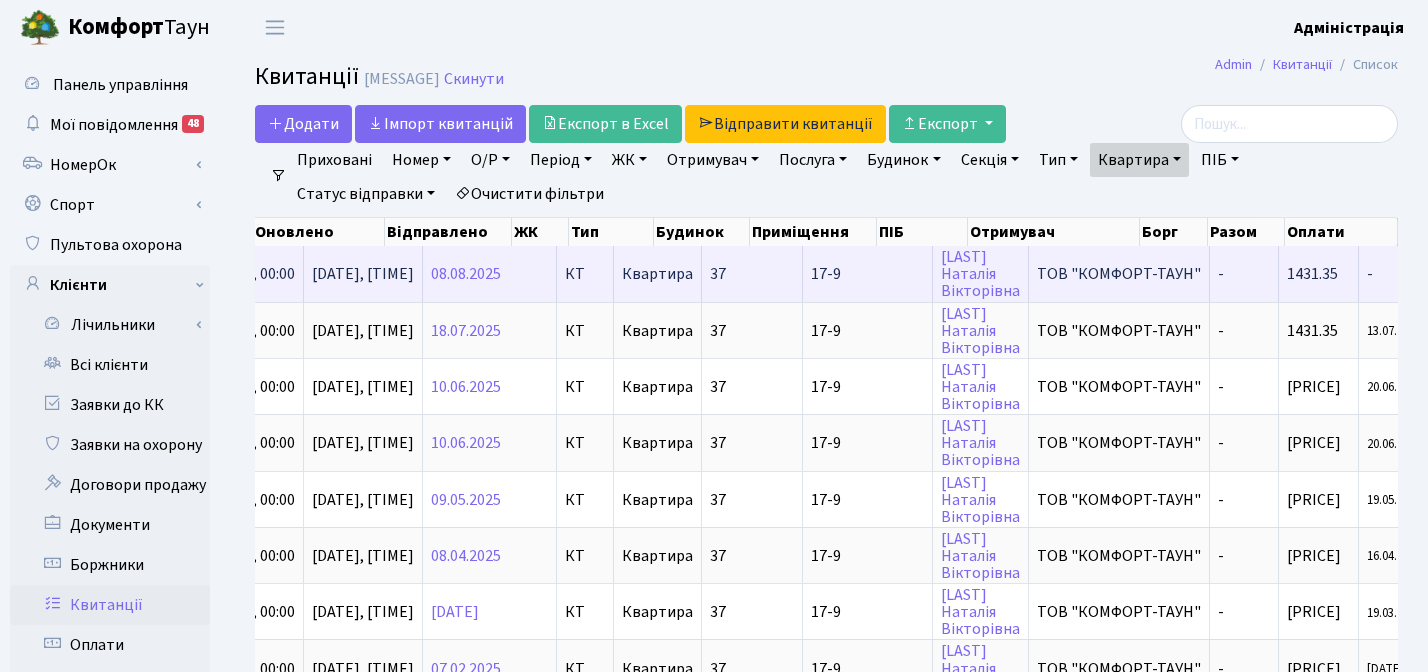 scroll, scrollTop: 0, scrollLeft: 0, axis: both 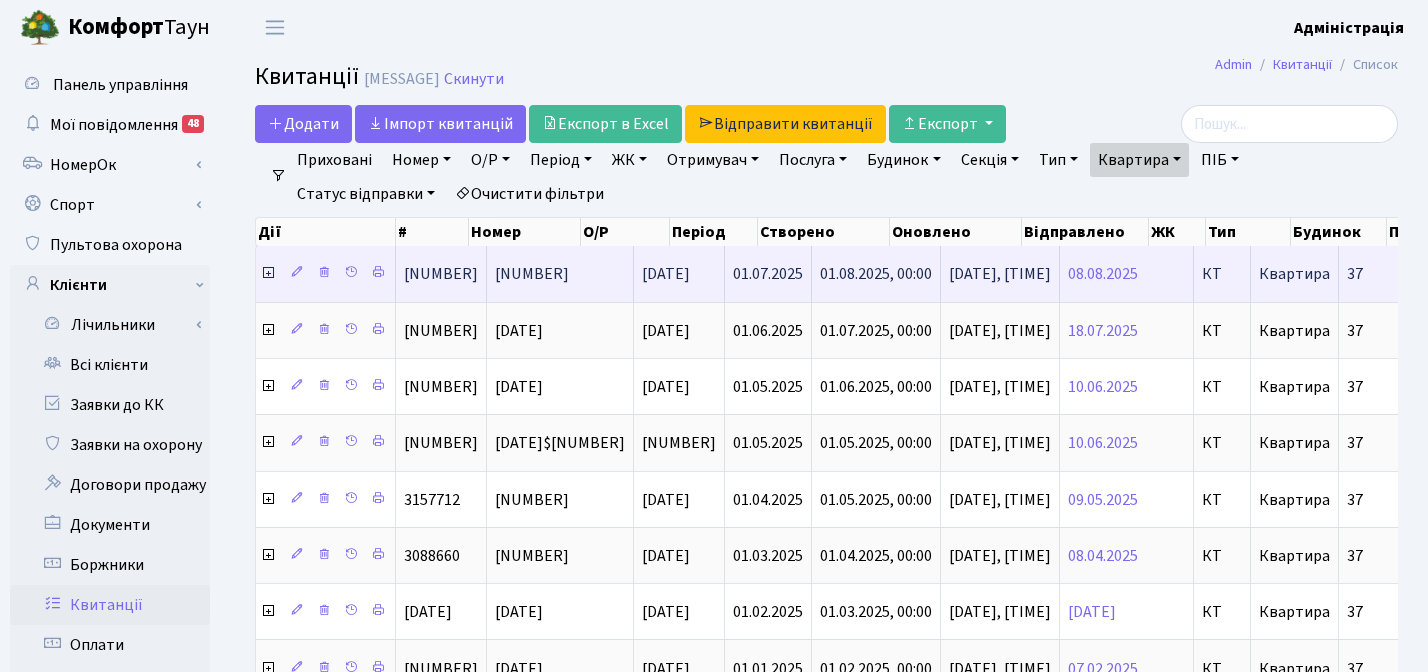 click at bounding box center (268, 273) 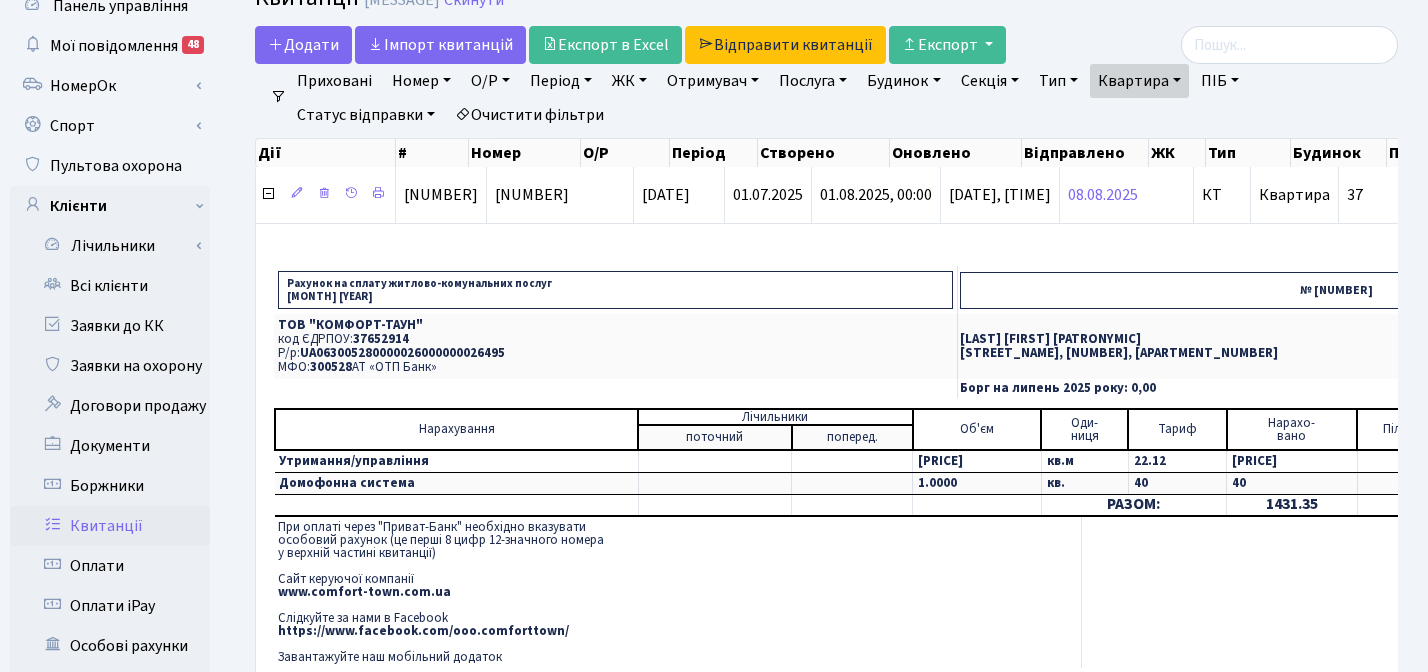 scroll, scrollTop: 85, scrollLeft: 0, axis: vertical 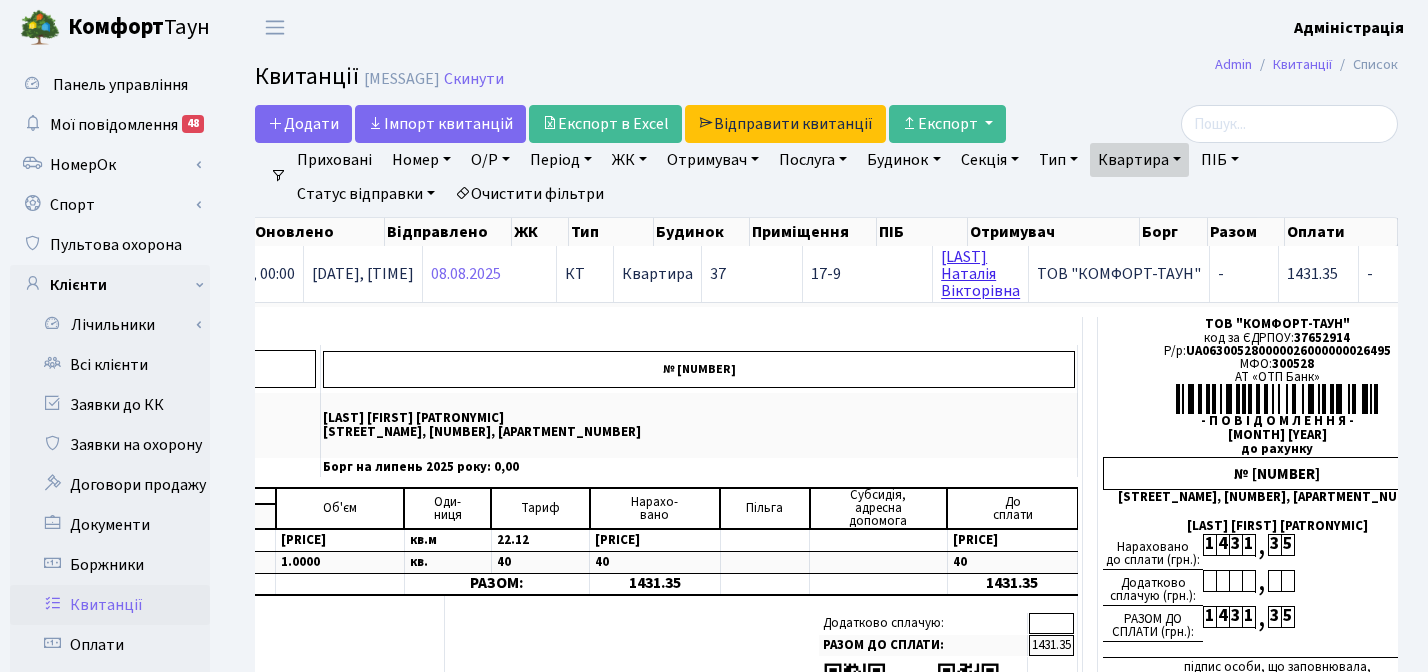 click on "[LAST] [FIRST] [PATRONYMIC]" at bounding box center (980, 274) 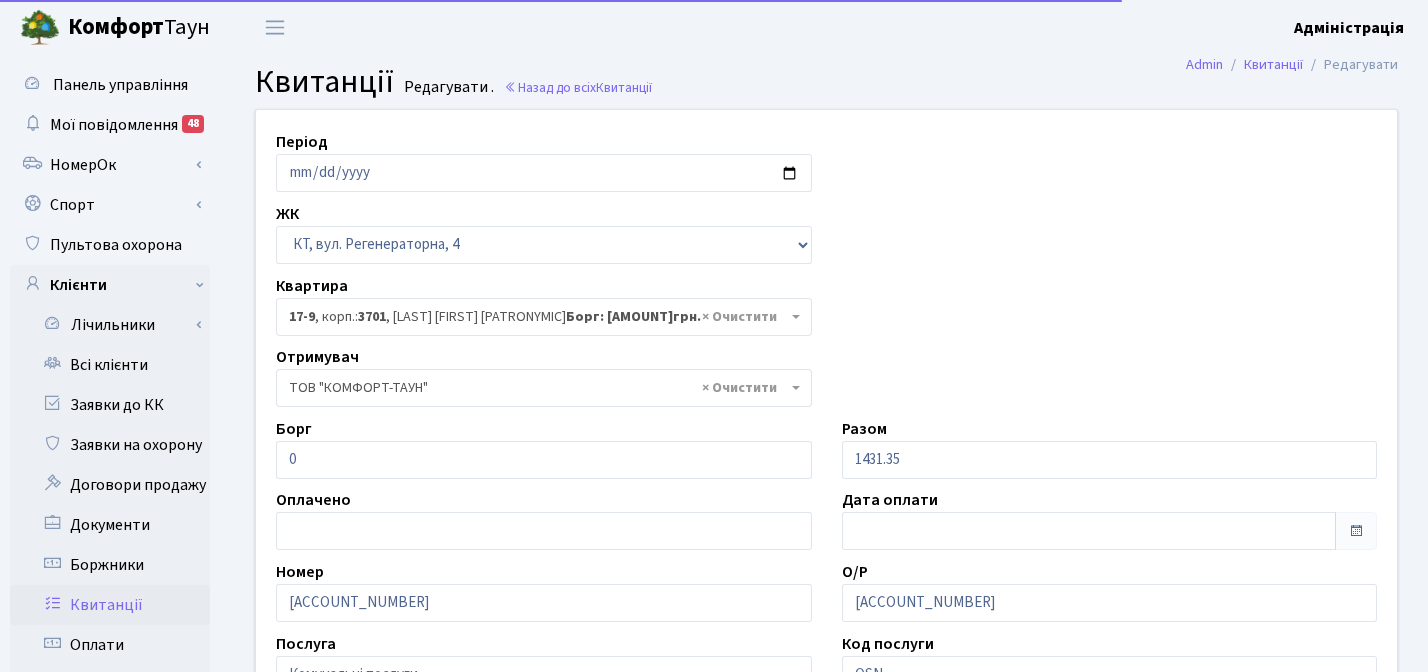 select on "8963" 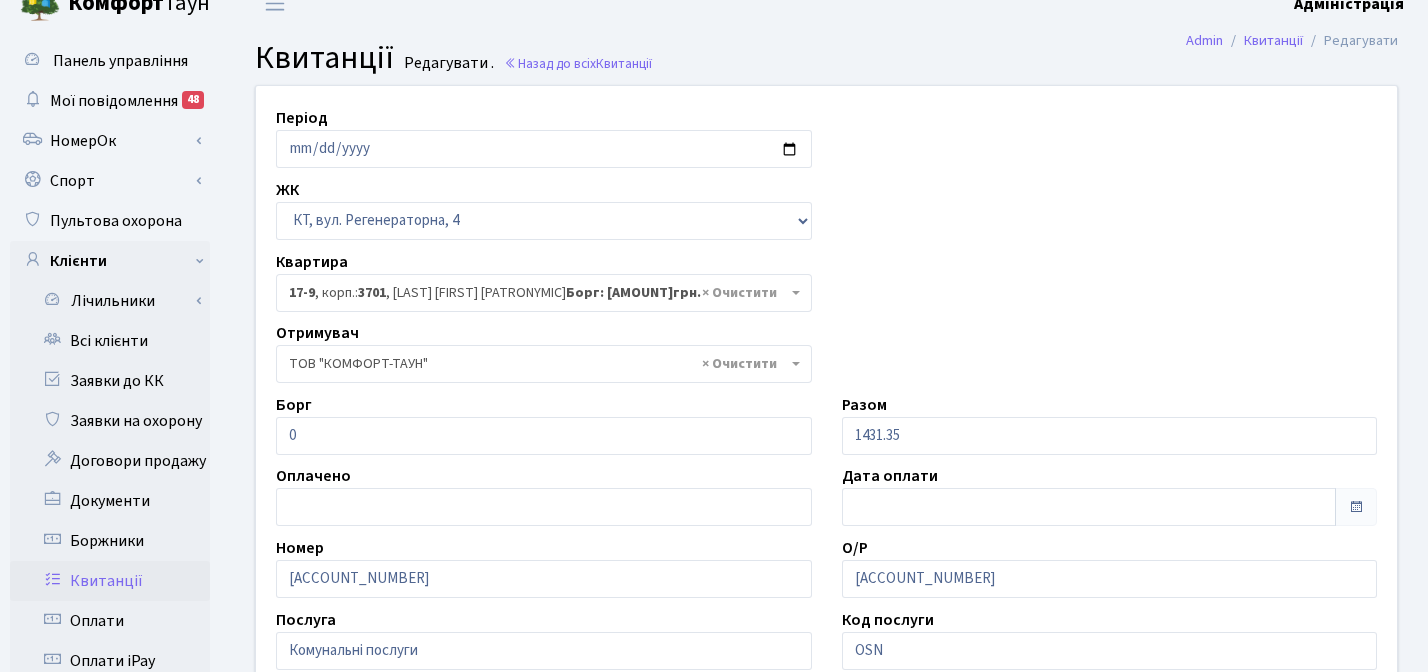 scroll, scrollTop: 23, scrollLeft: 0, axis: vertical 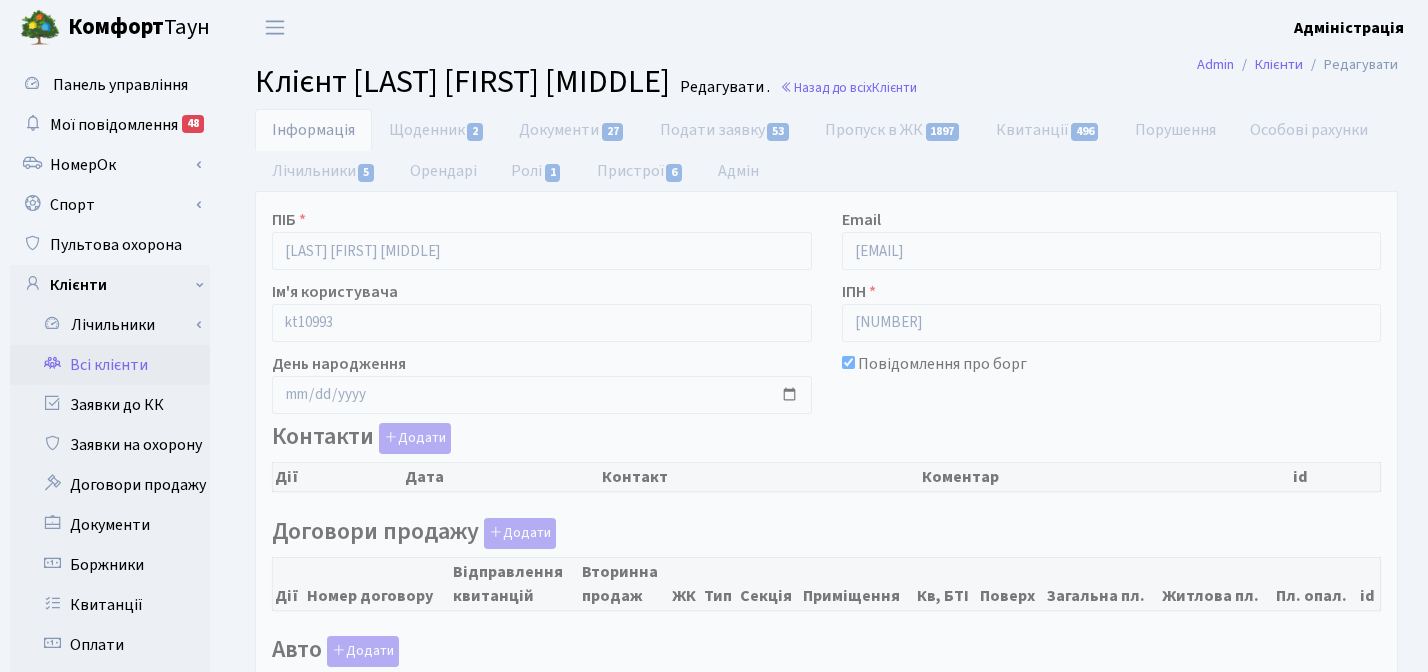 checkbox on "true" 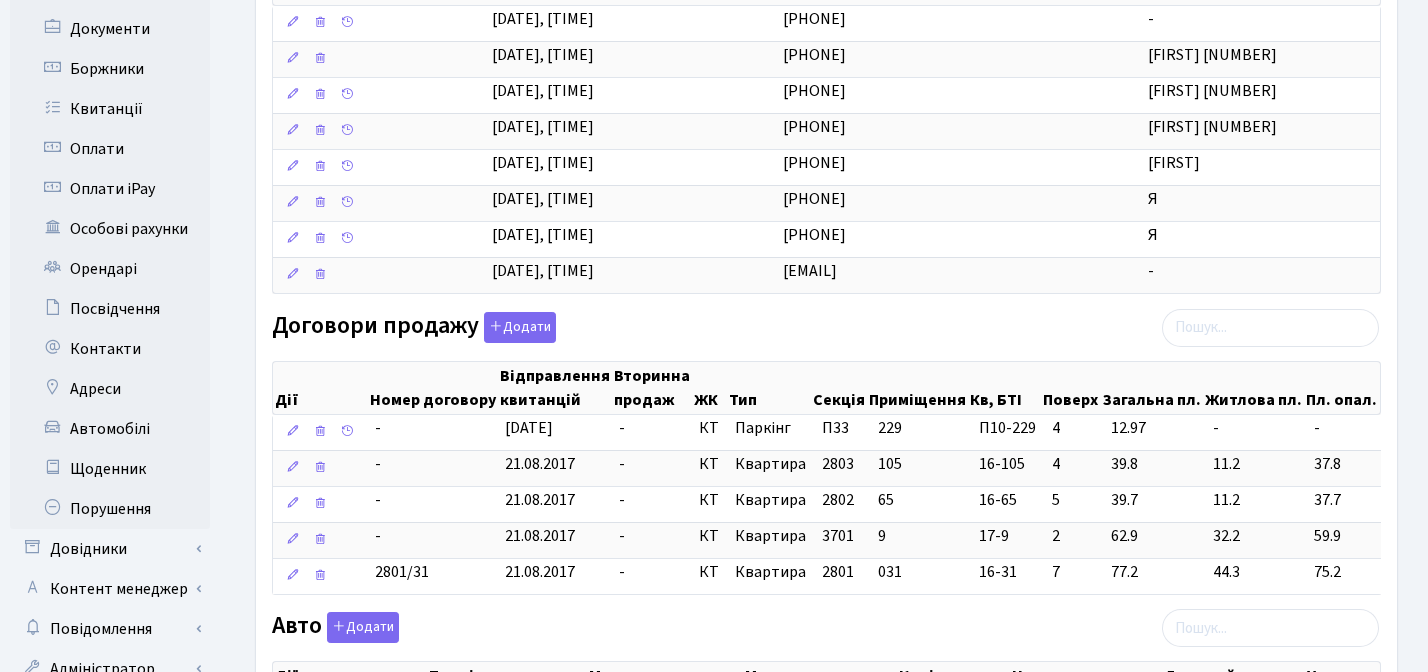 scroll, scrollTop: 0, scrollLeft: 0, axis: both 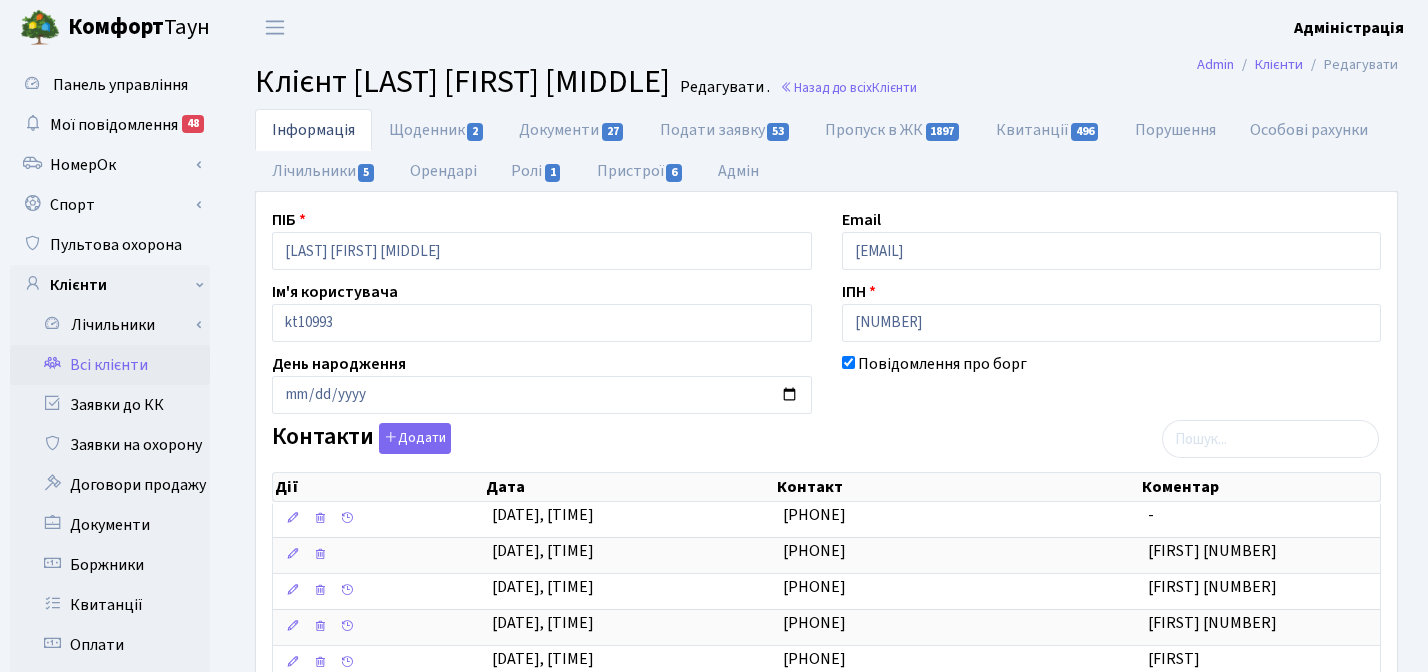click on "Комфорт  Таун
Адміністрація
Мій обліковий запис
Вийти" at bounding box center [714, 27] 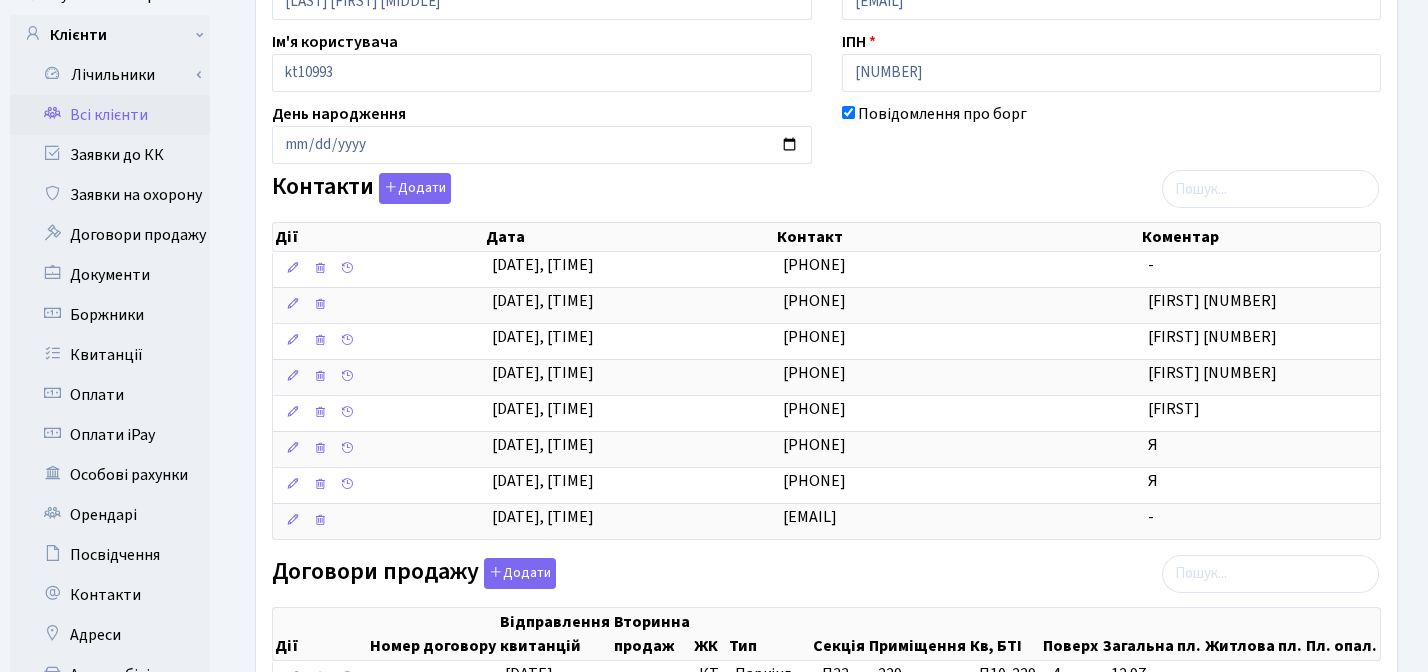 scroll, scrollTop: 0, scrollLeft: 0, axis: both 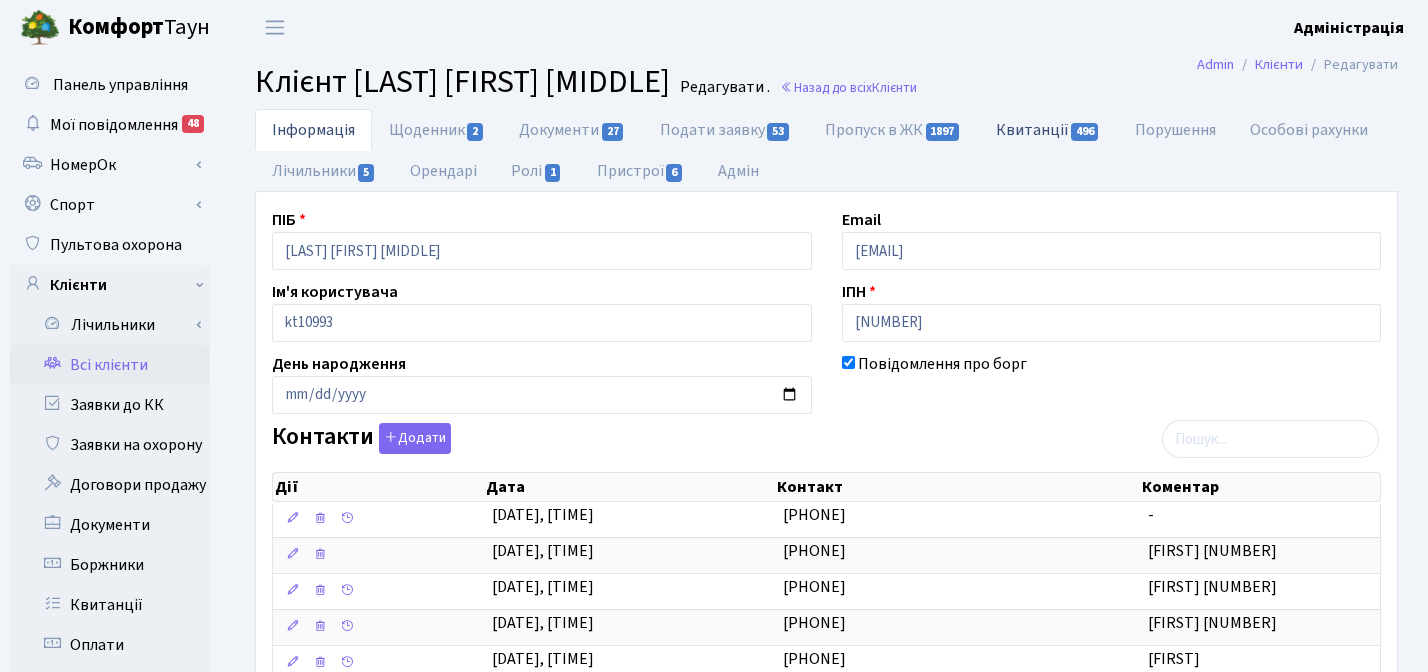 click on "Квитанції  496" at bounding box center [1048, 129] 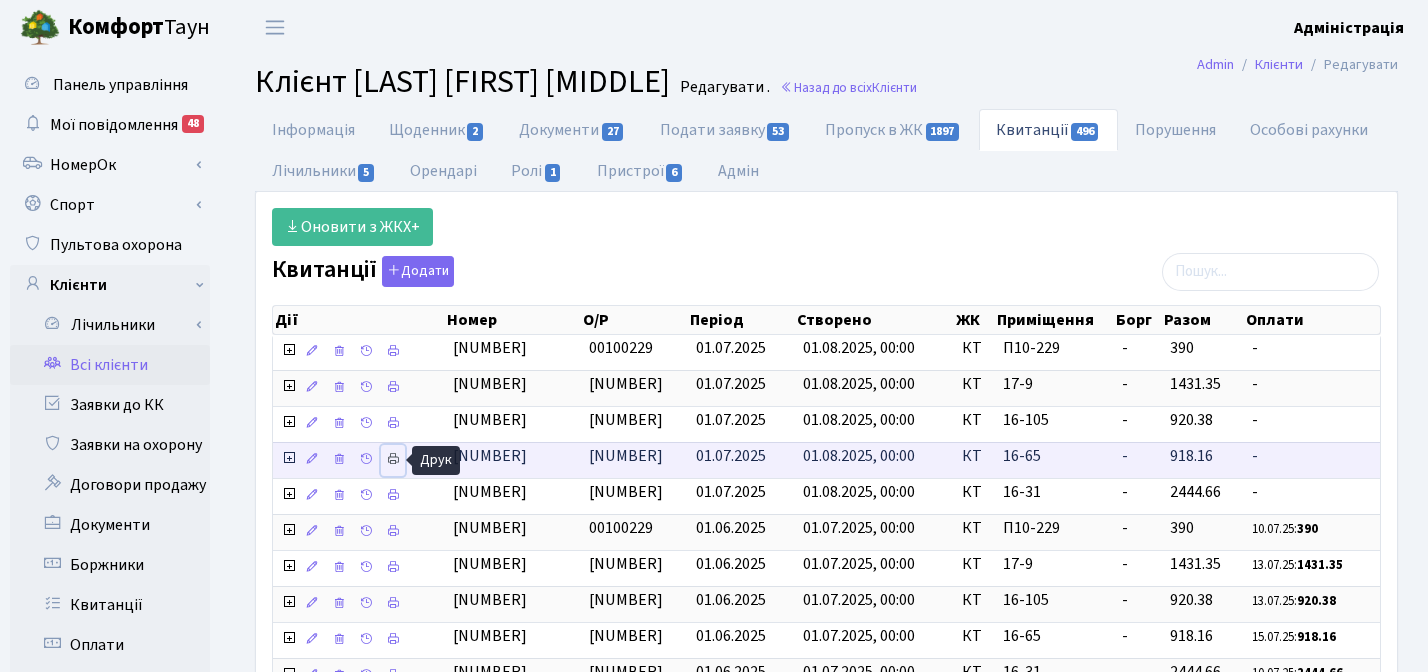 click at bounding box center [393, 459] 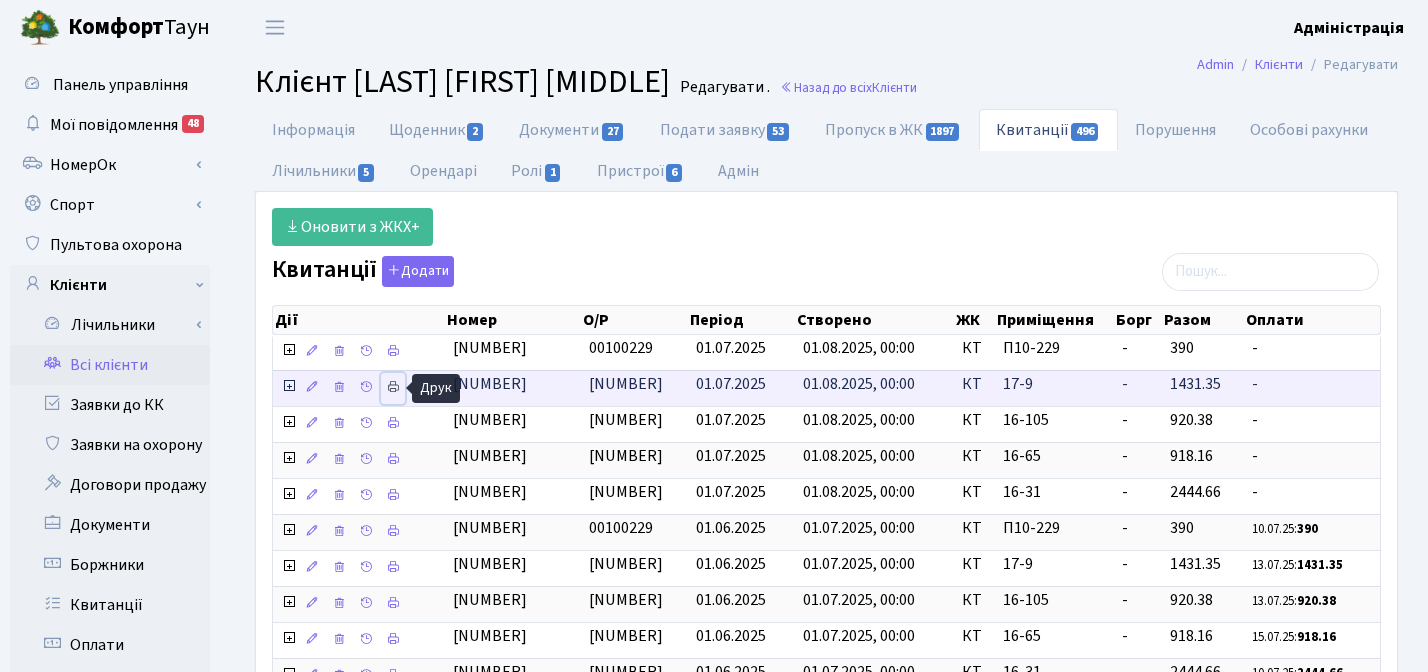 click at bounding box center (393, 387) 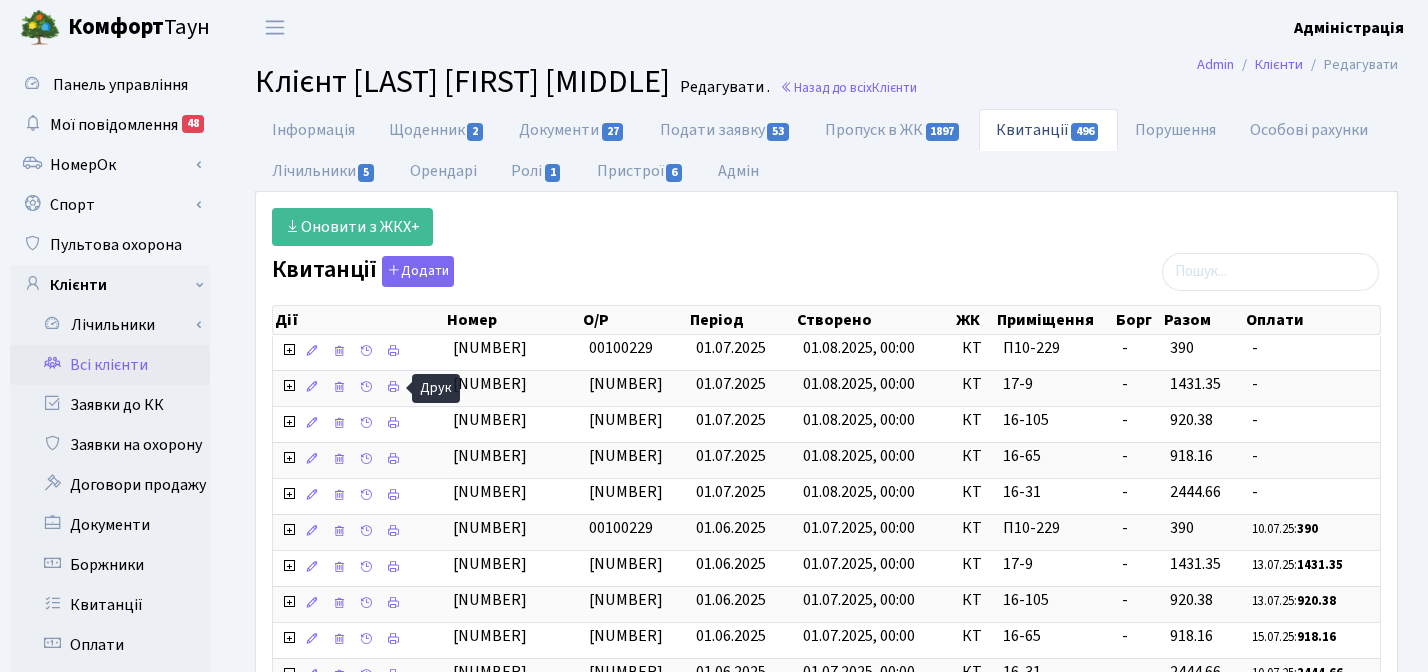 click on "Оновити з ЖКХ+
Квитанції
Додати
Дії
Номер
О/Р
Період
Створено
ЖК
Приміщення
Дії" at bounding box center (826, 750) 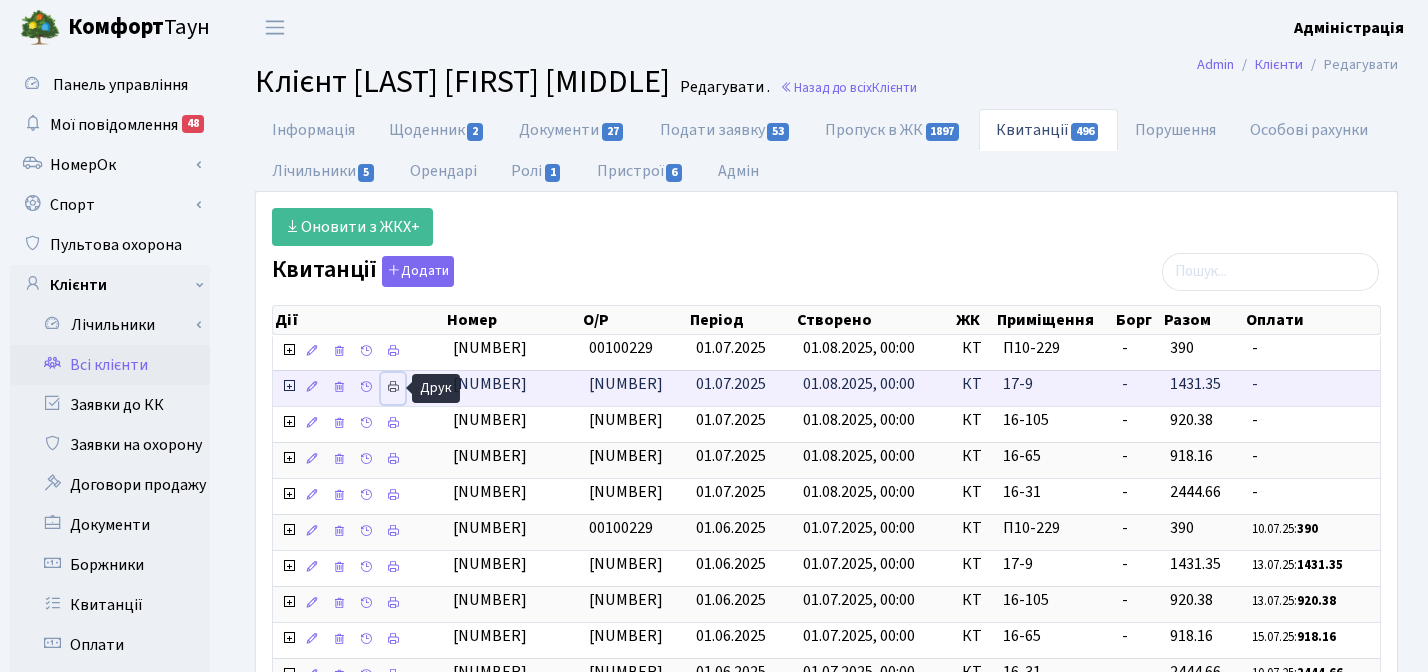 click at bounding box center [393, 387] 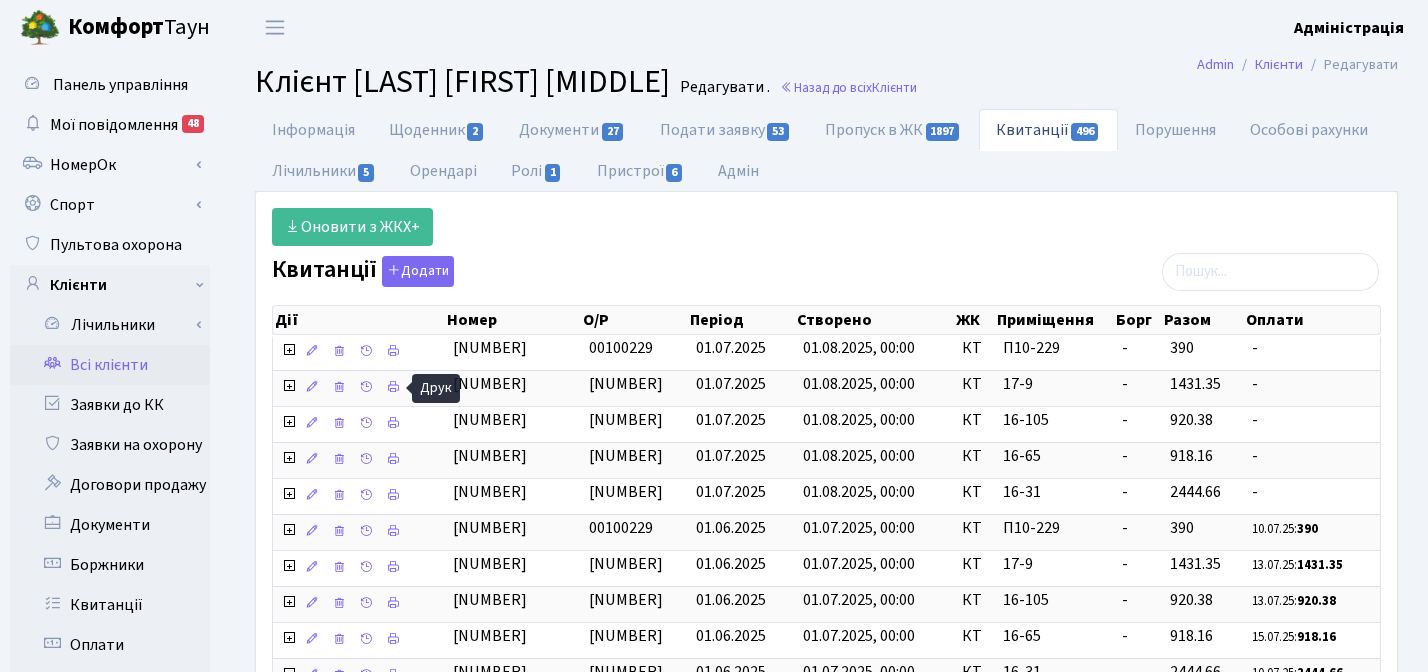 click on "Оновити з ЖКХ+
Квитанції
Додати
Дії
Номер
О/Р
Період
Створено
ЖК
Приміщення
Дії" at bounding box center (826, 750) 